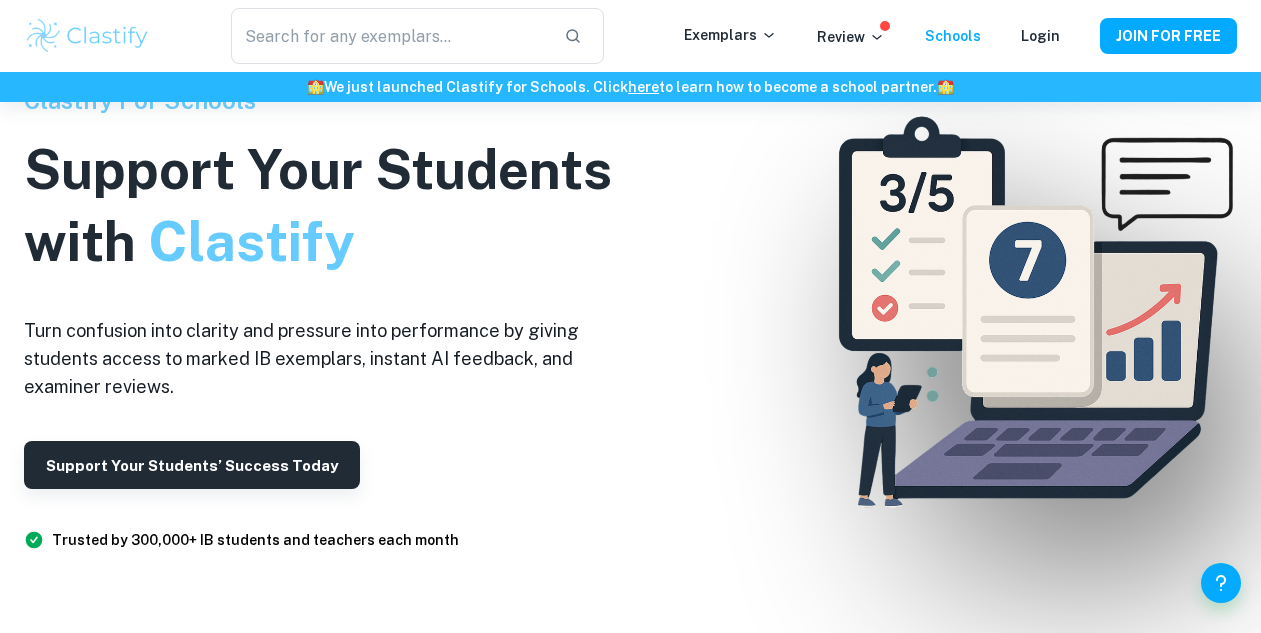 scroll, scrollTop: 94, scrollLeft: 0, axis: vertical 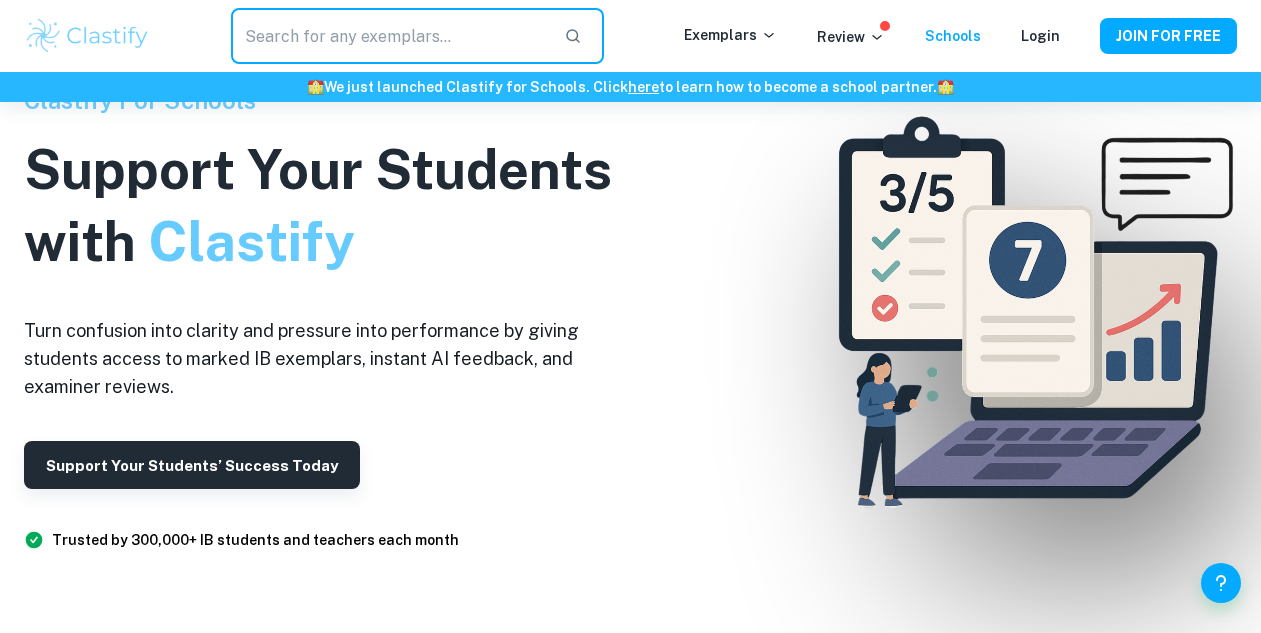 click at bounding box center [389, 36] 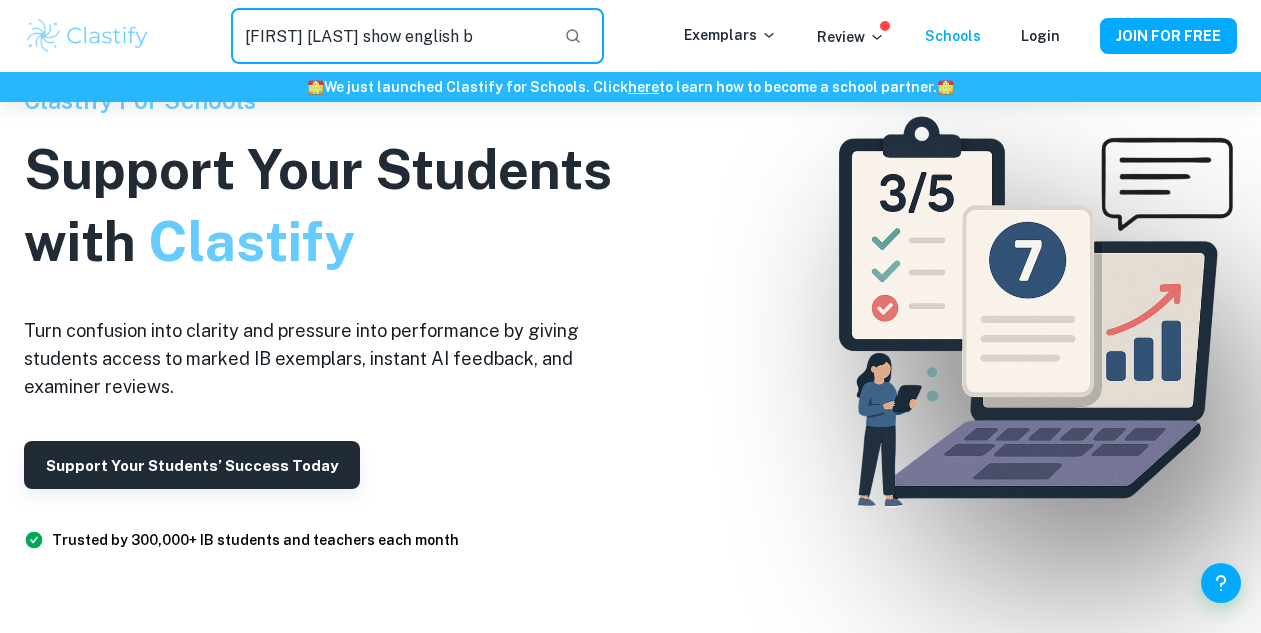 type on "[FIRST] [LAST] show english b" 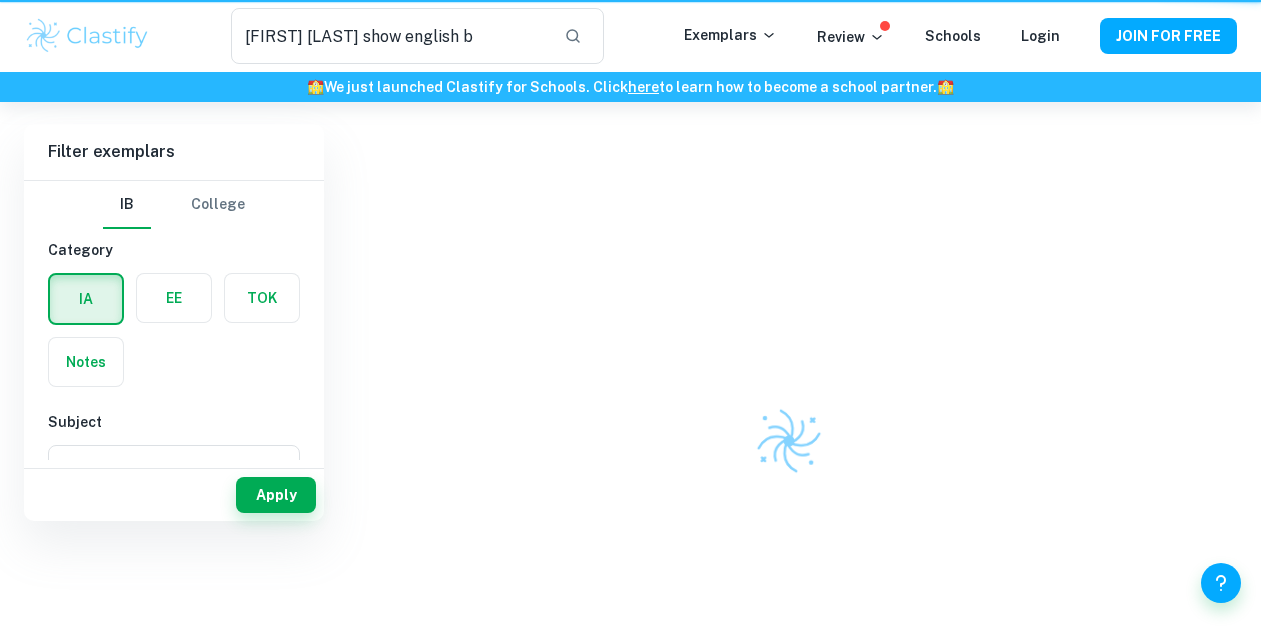 scroll, scrollTop: 0, scrollLeft: 0, axis: both 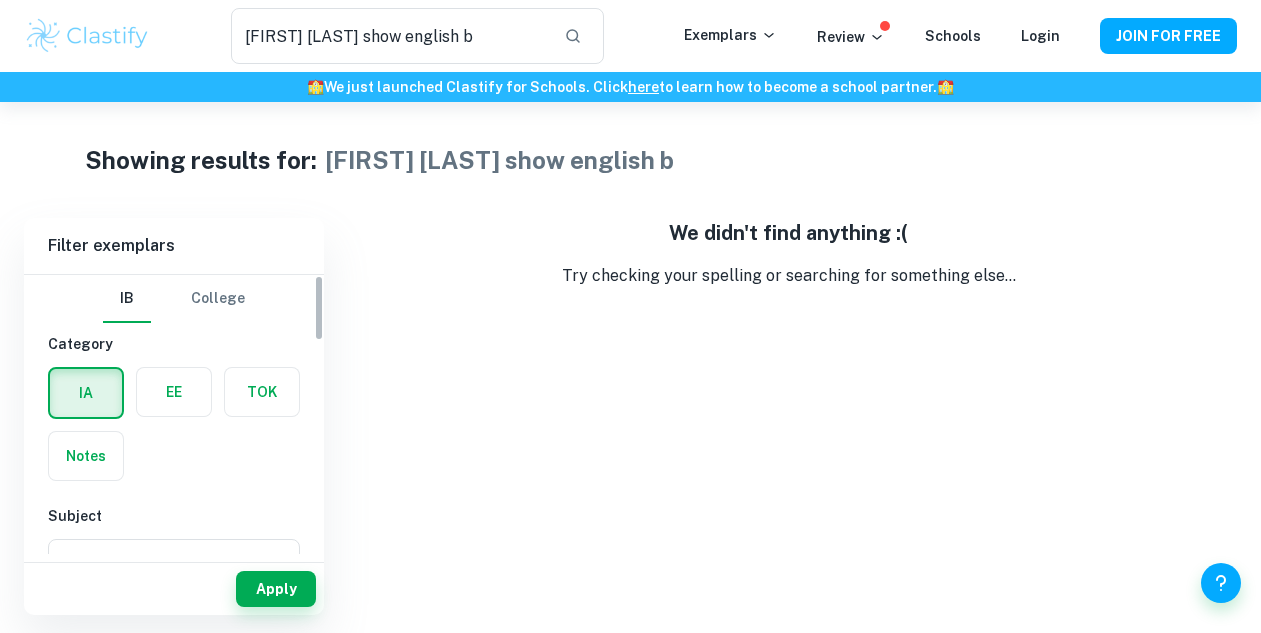 click at bounding box center [174, 392] 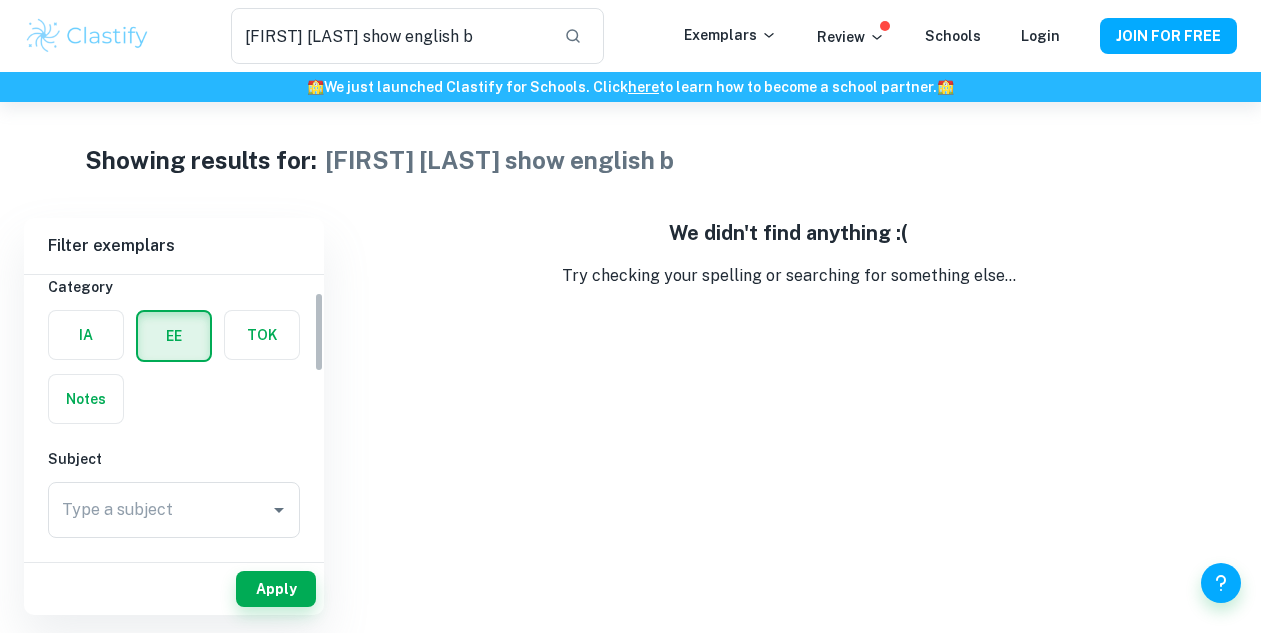 scroll, scrollTop: 88, scrollLeft: 0, axis: vertical 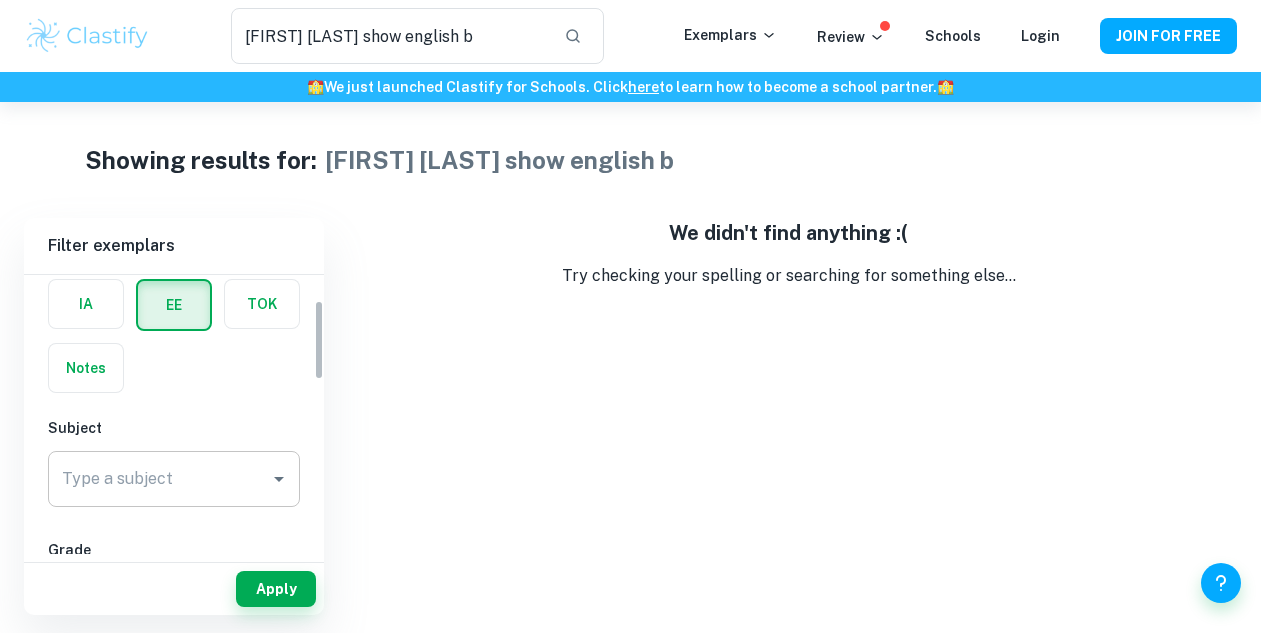 click on "Type a subject" at bounding box center [159, 479] 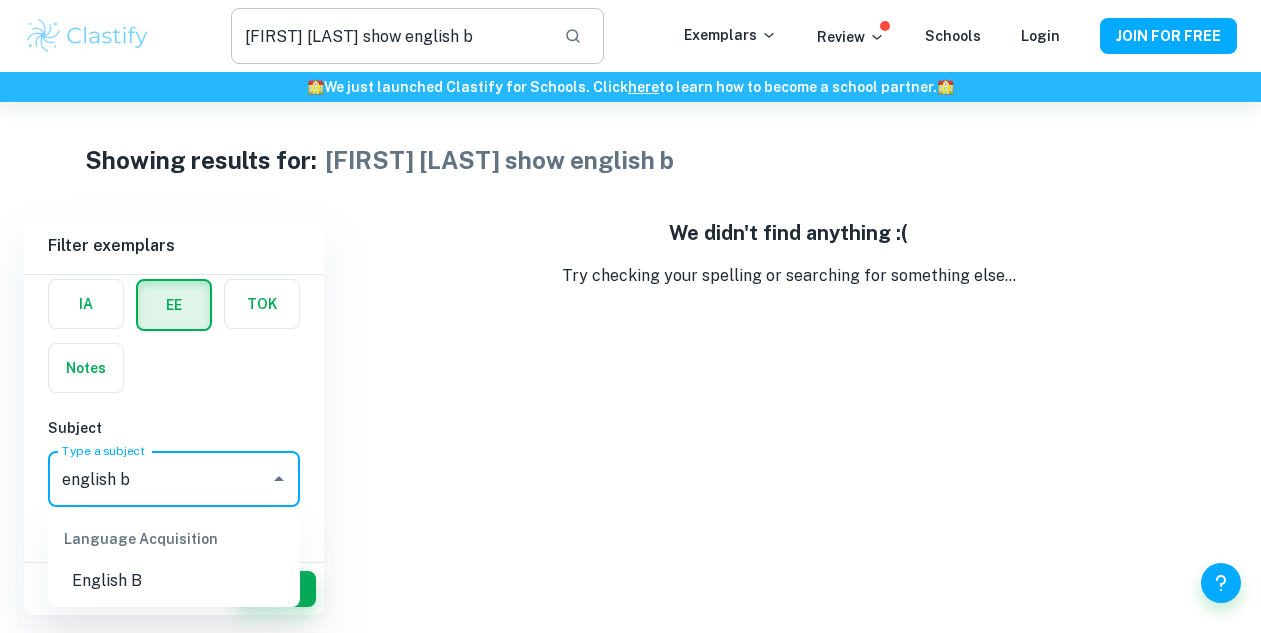 type on "english b" 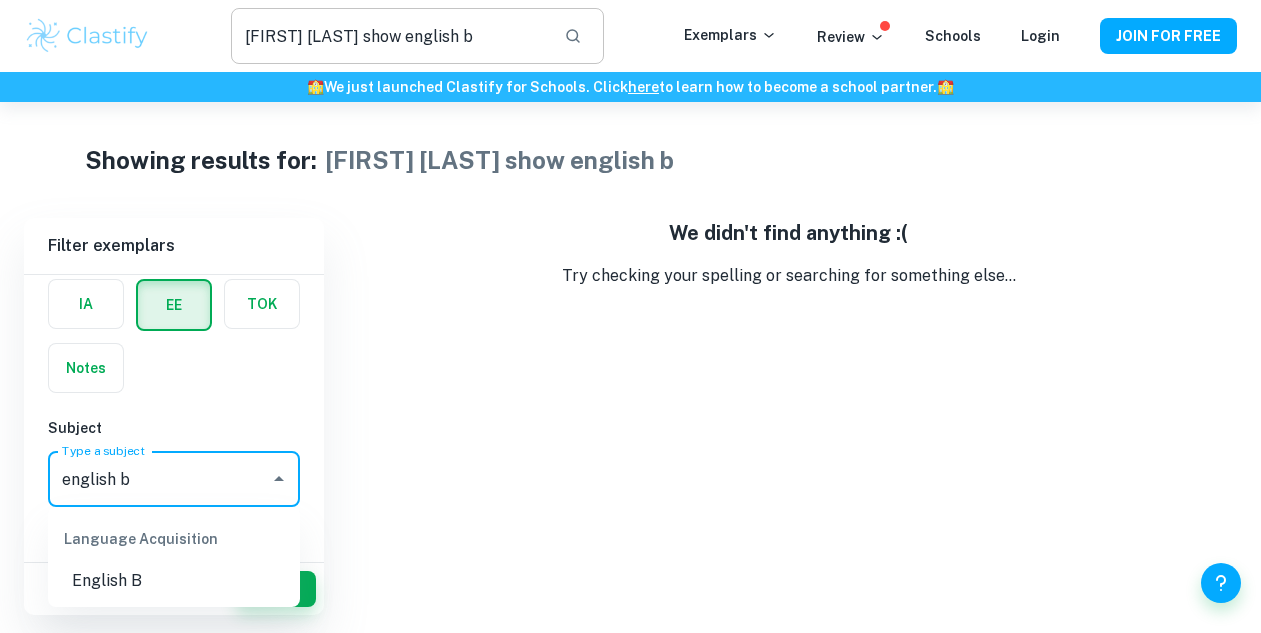 type 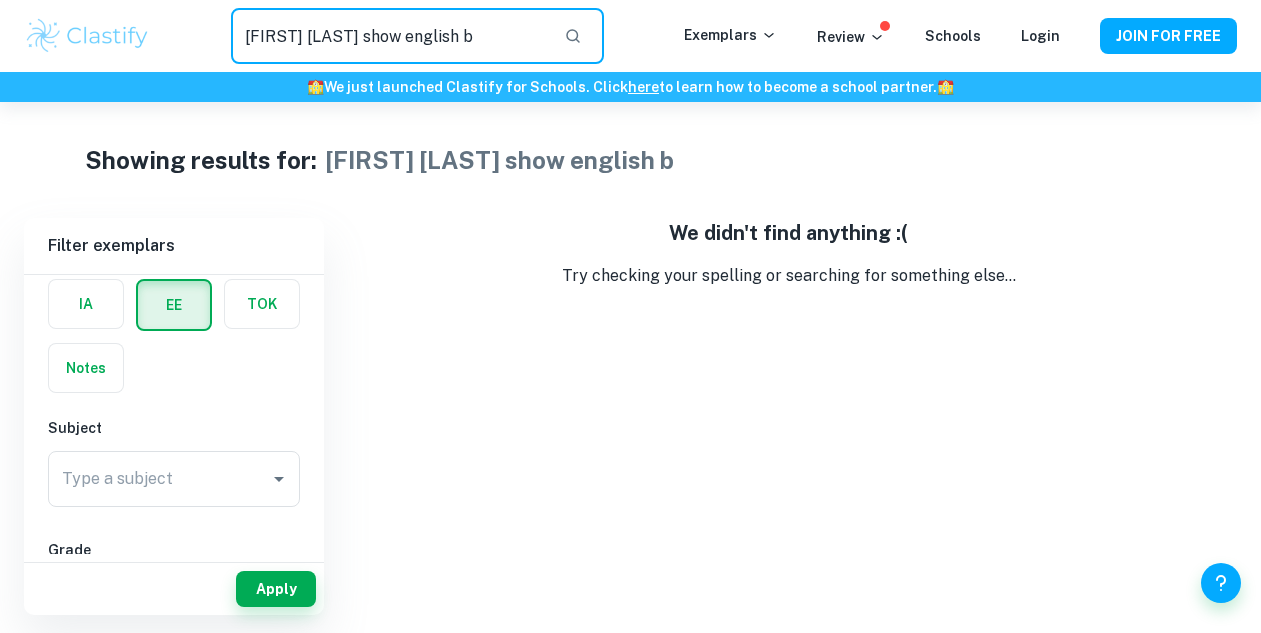 drag, startPoint x: 494, startPoint y: 42, endPoint x: 400, endPoint y: 41, distance: 94.00532 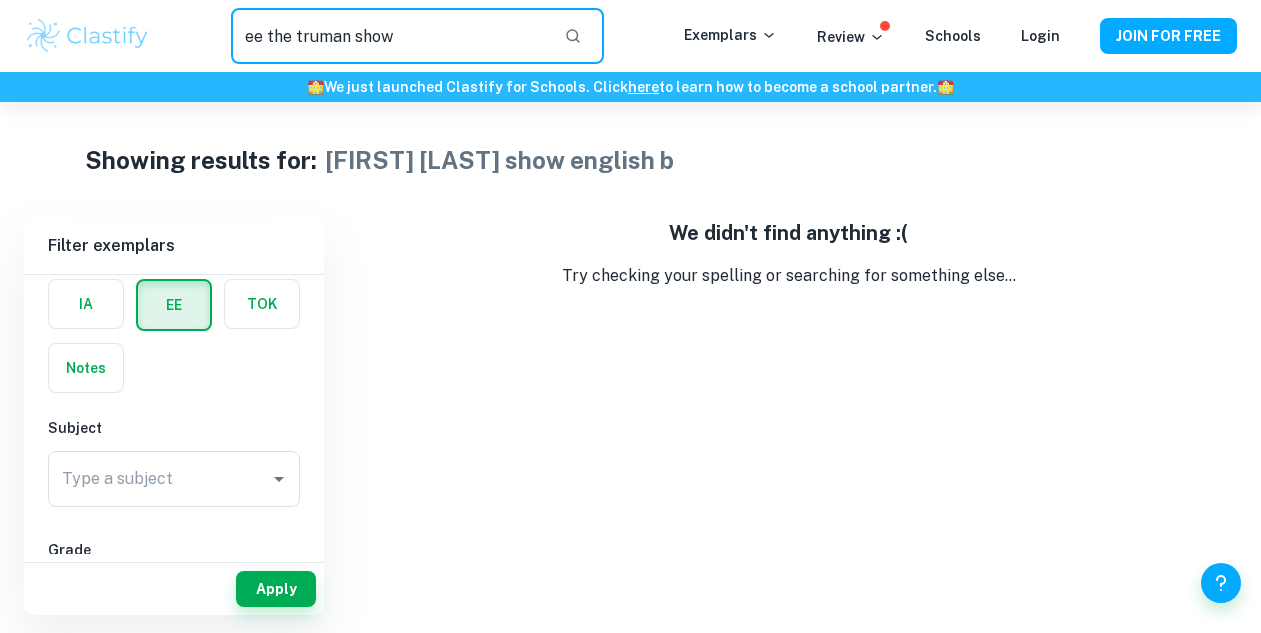 drag, startPoint x: 269, startPoint y: 38, endPoint x: 241, endPoint y: 38, distance: 28 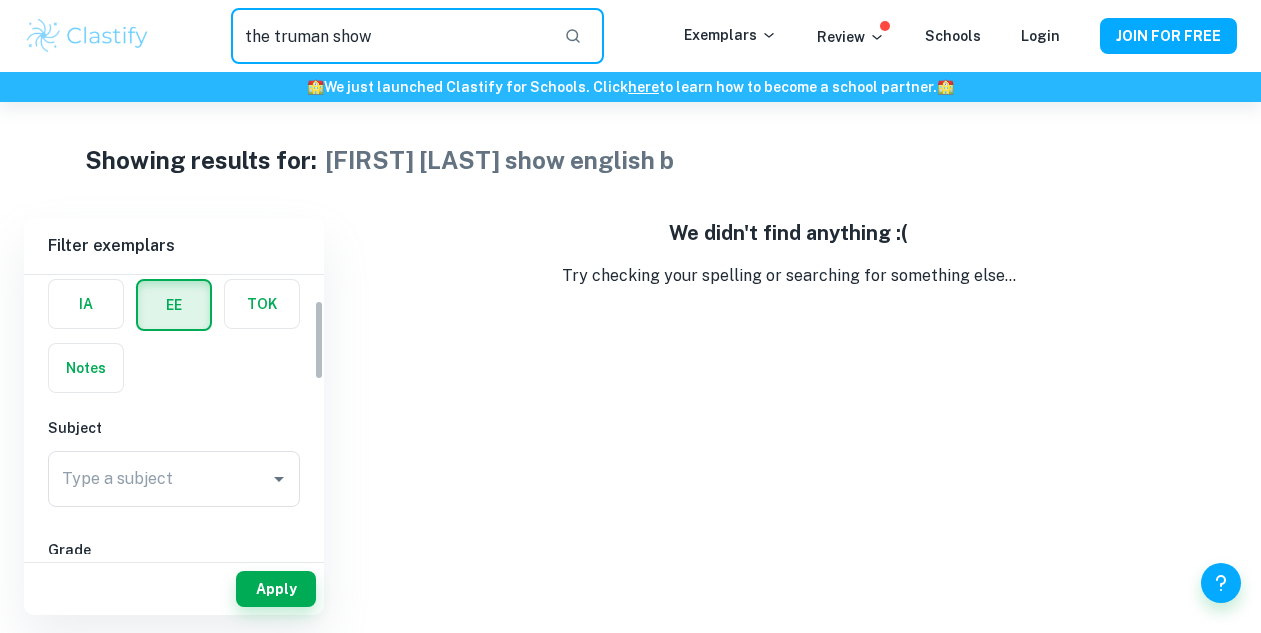 type on "the truman show" 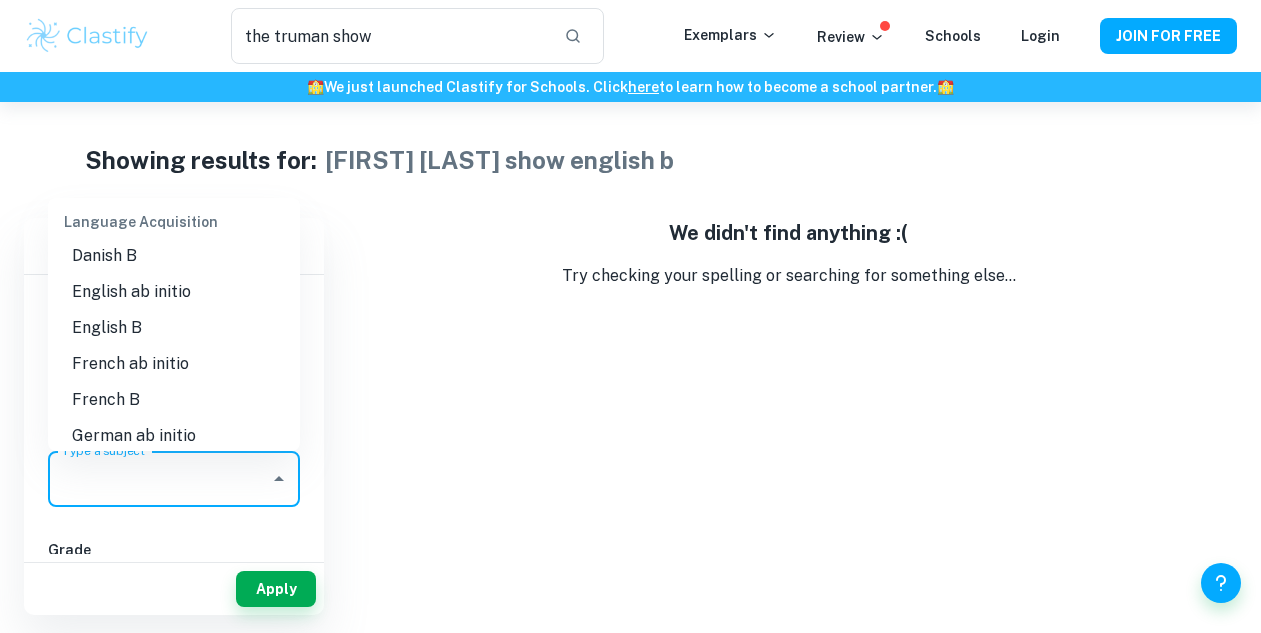 scroll, scrollTop: 1096, scrollLeft: 0, axis: vertical 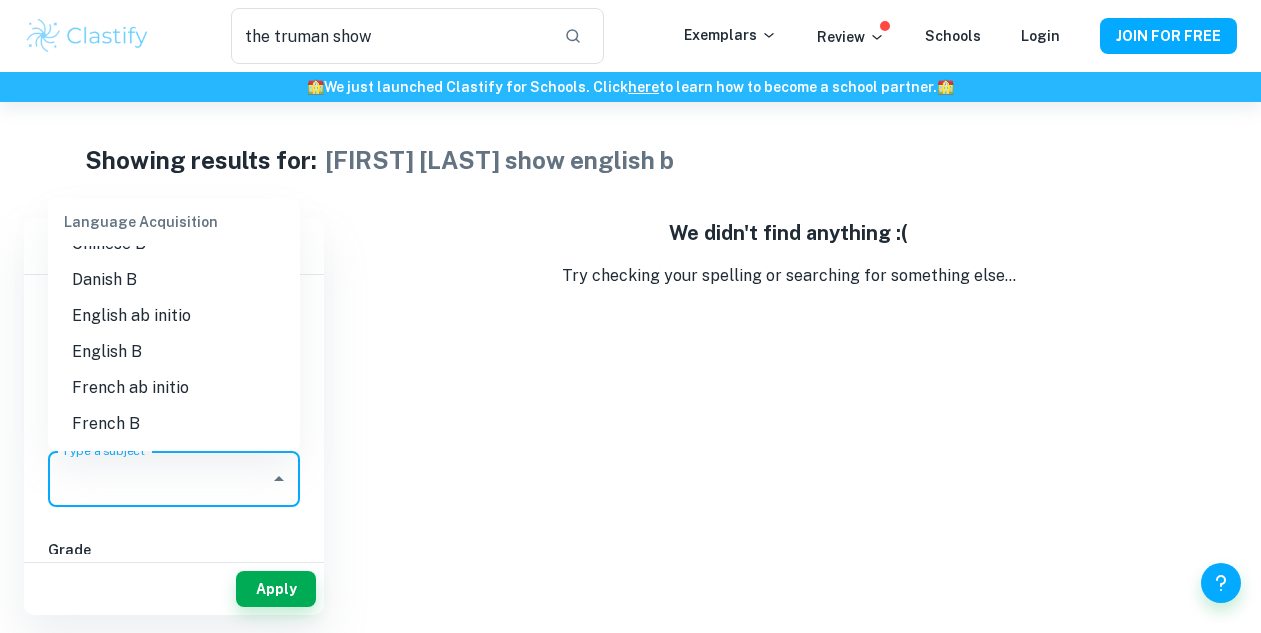 click on "English B" at bounding box center [174, 352] 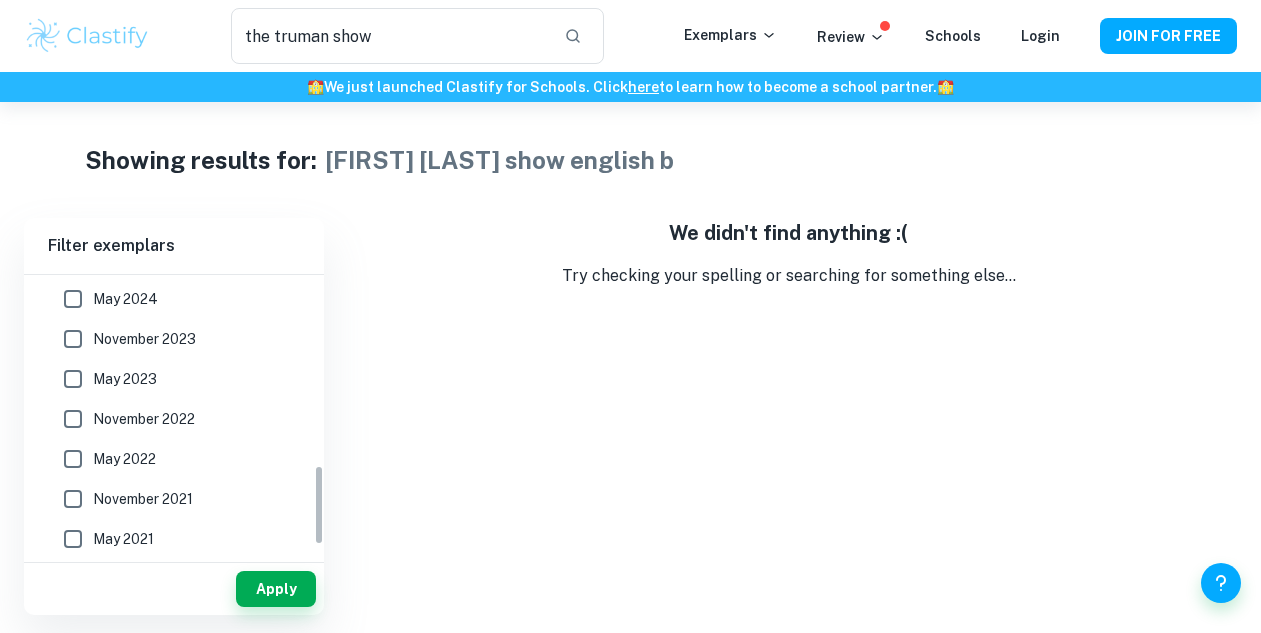 scroll, scrollTop: 687, scrollLeft: 0, axis: vertical 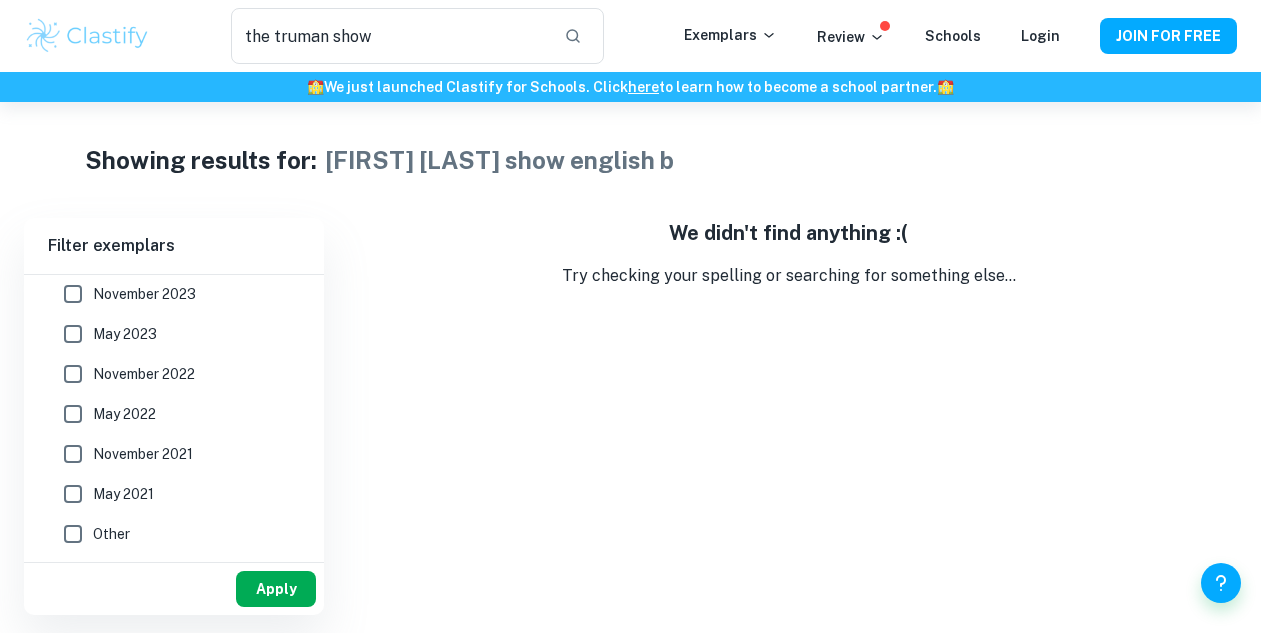 click on "Apply" at bounding box center (276, 589) 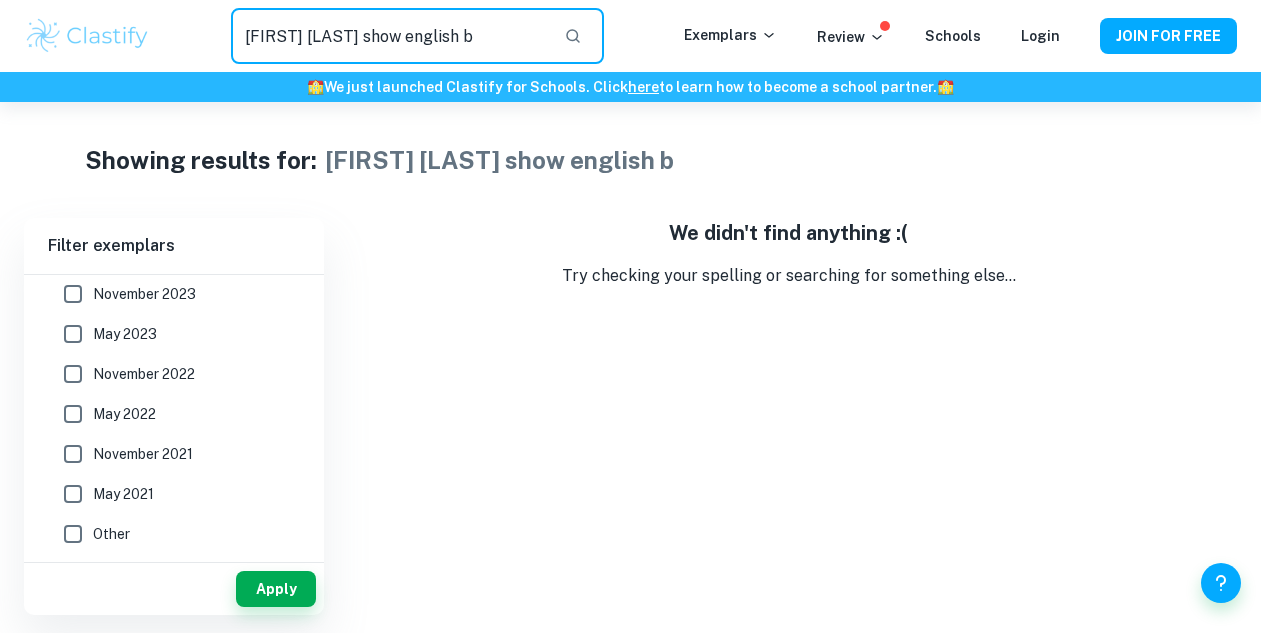 drag, startPoint x: 487, startPoint y: 45, endPoint x: 232, endPoint y: 40, distance: 255.04901 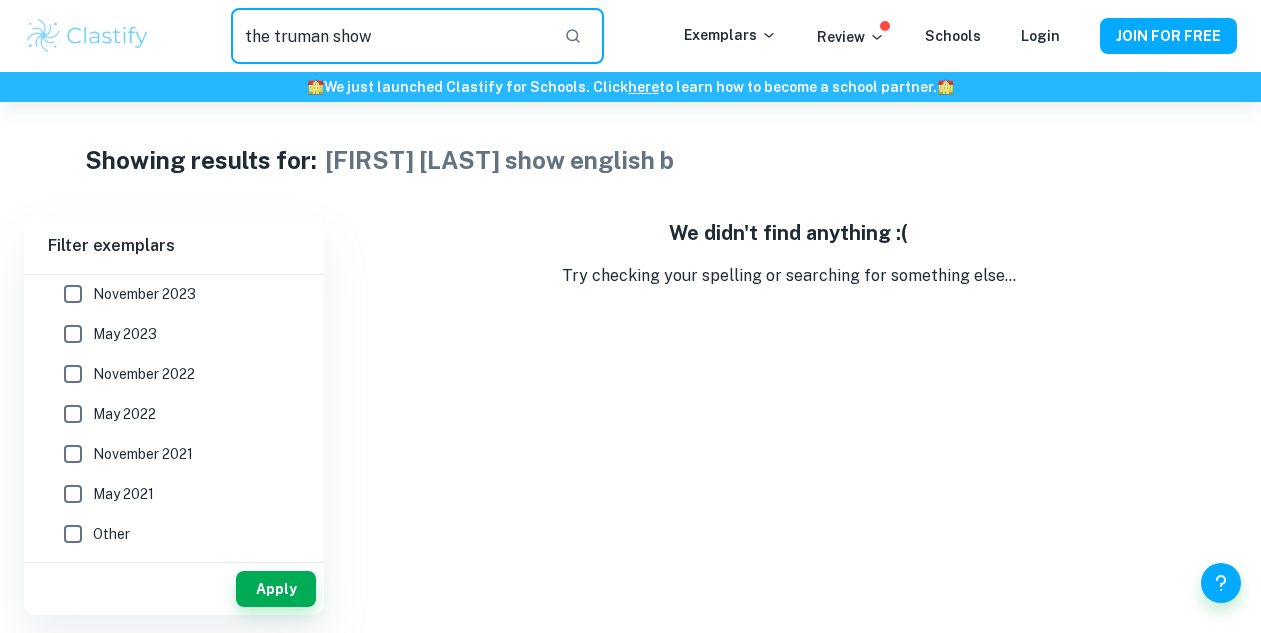 type on "the truman show" 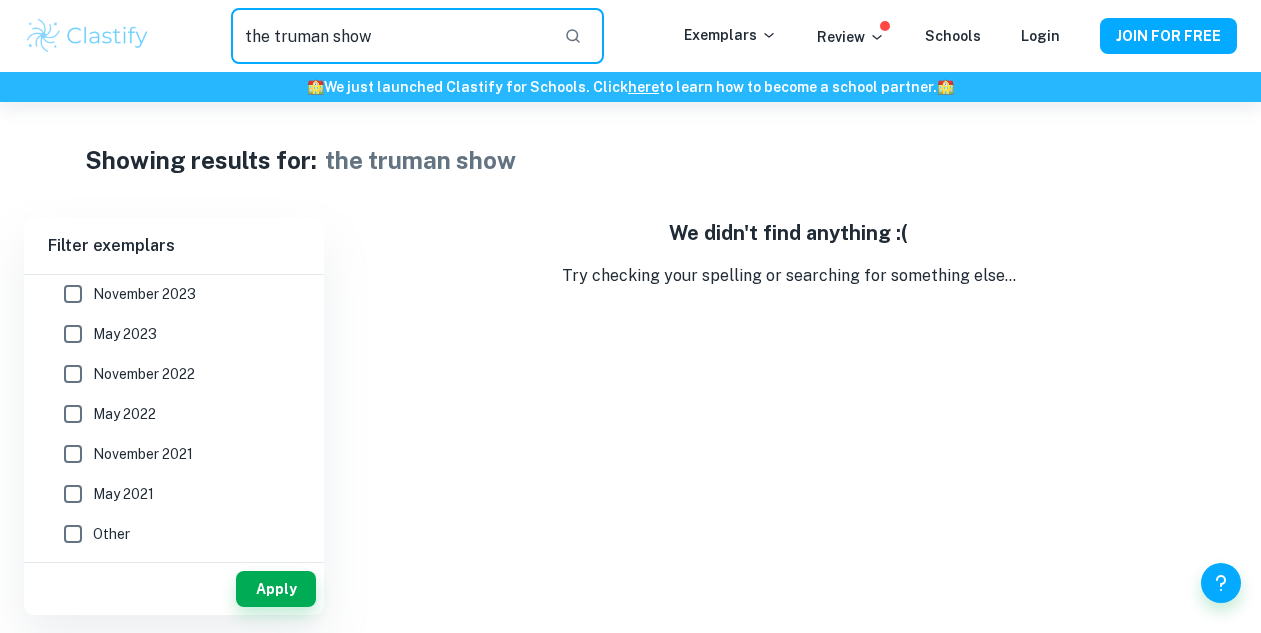 drag, startPoint x: 423, startPoint y: 38, endPoint x: 223, endPoint y: 39, distance: 200.0025 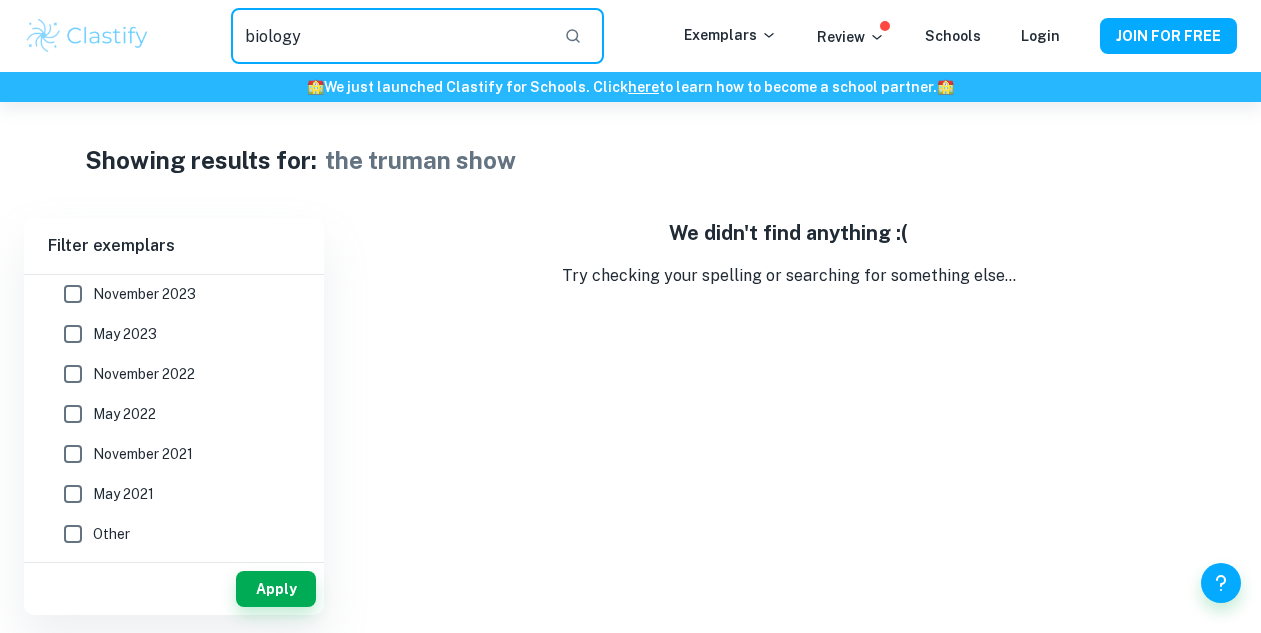 type on "biology" 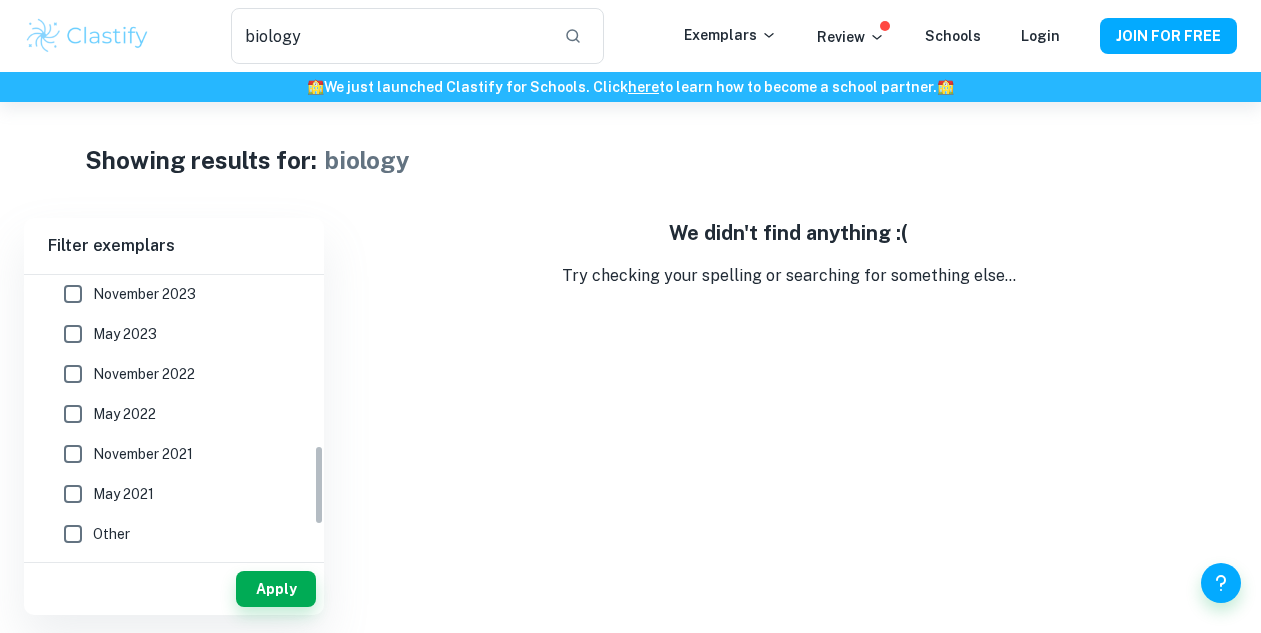 scroll, scrollTop: 320, scrollLeft: 0, axis: vertical 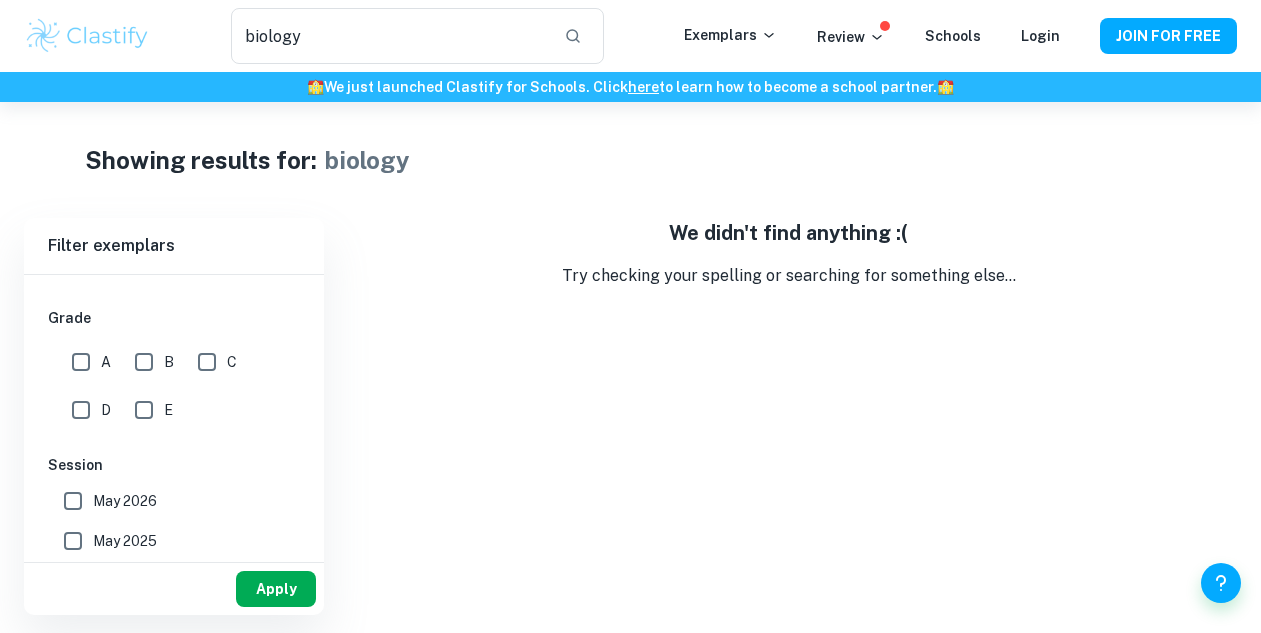 click on "Apply" at bounding box center [276, 589] 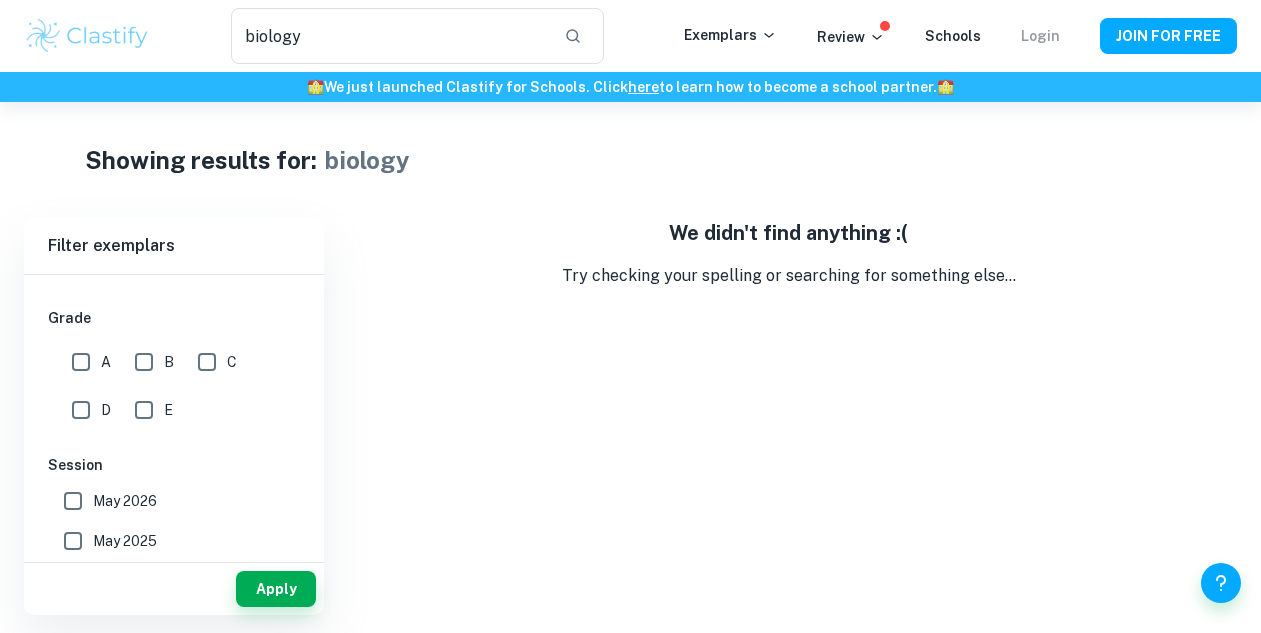 click on "Login" at bounding box center (1040, 36) 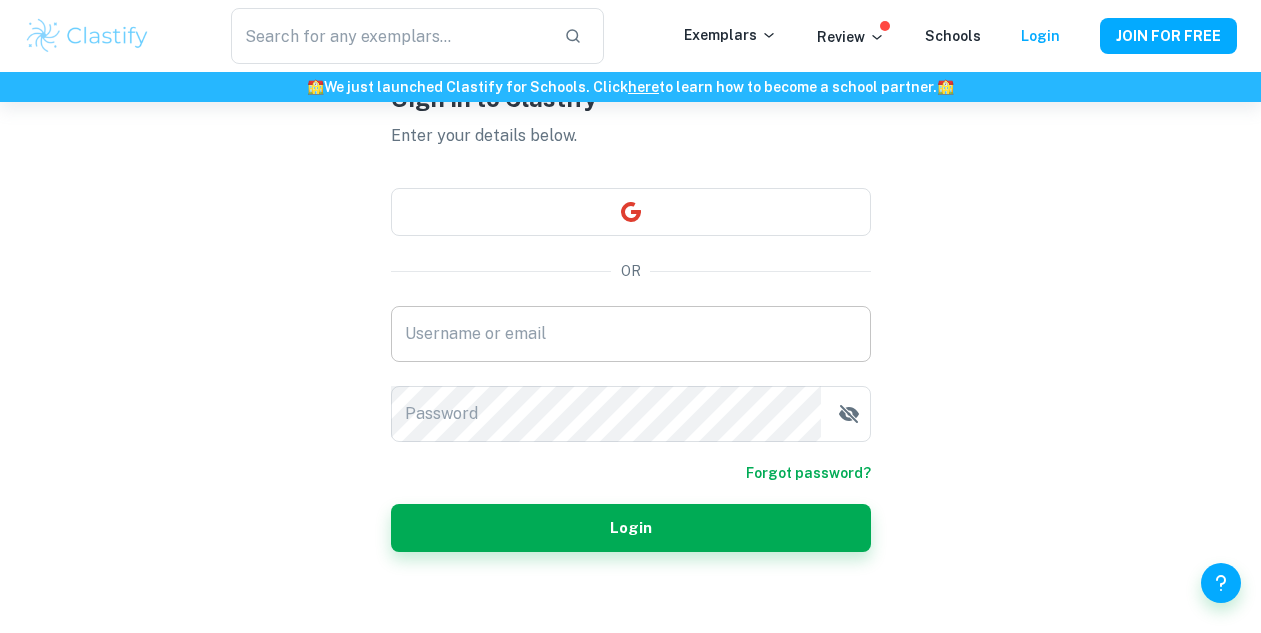 scroll, scrollTop: 133, scrollLeft: 0, axis: vertical 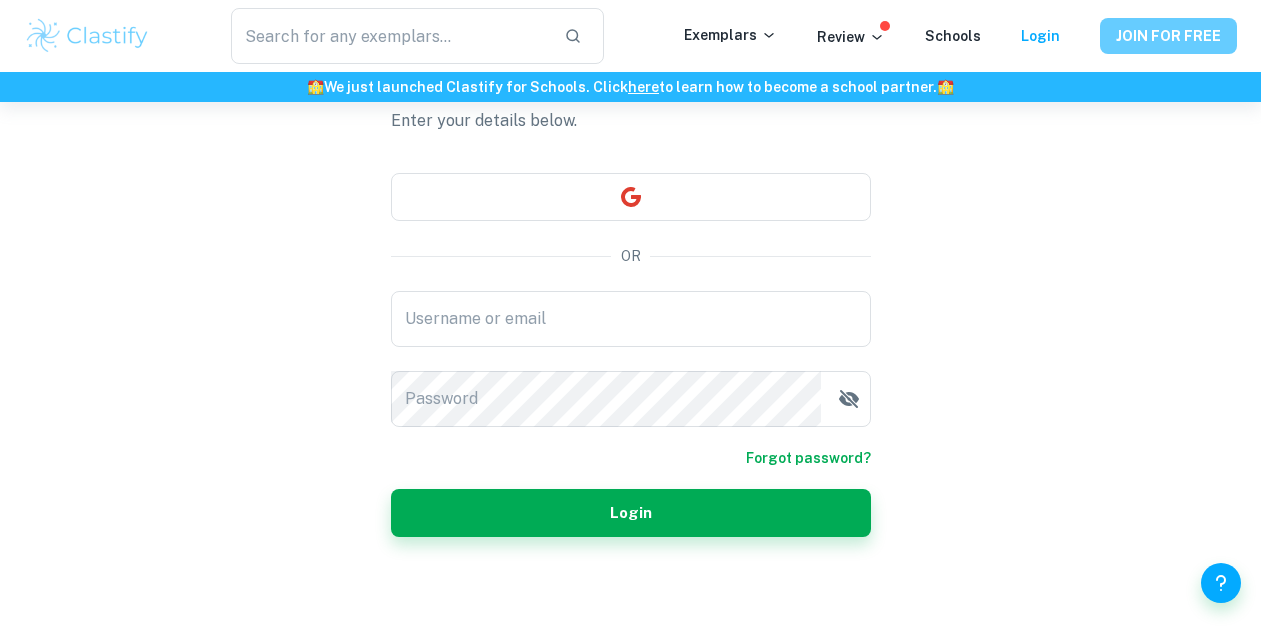 click on "JOIN FOR FREE" at bounding box center [1168, 36] 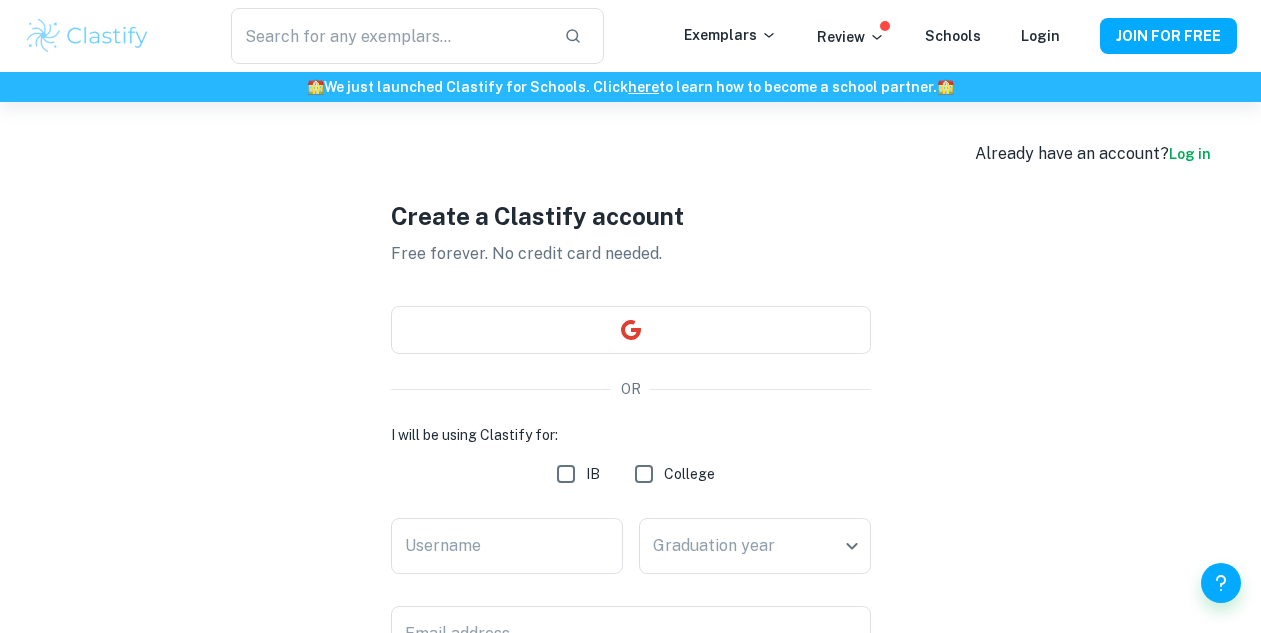 scroll, scrollTop: 28, scrollLeft: 0, axis: vertical 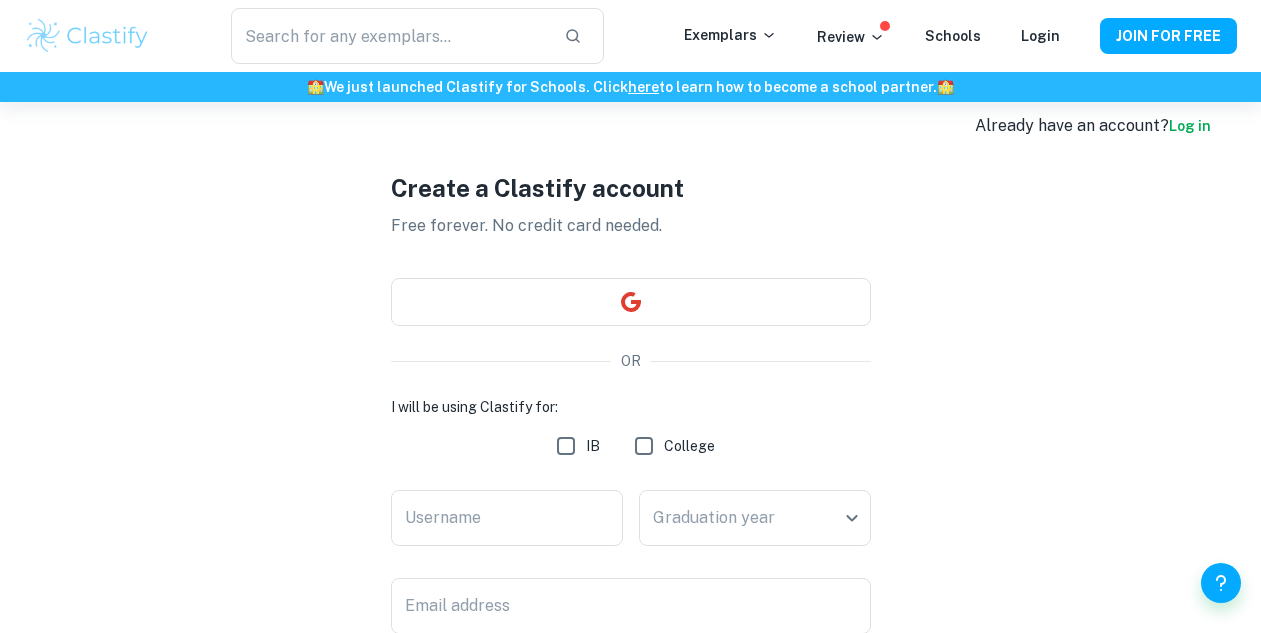 click on "IB" at bounding box center [566, 446] 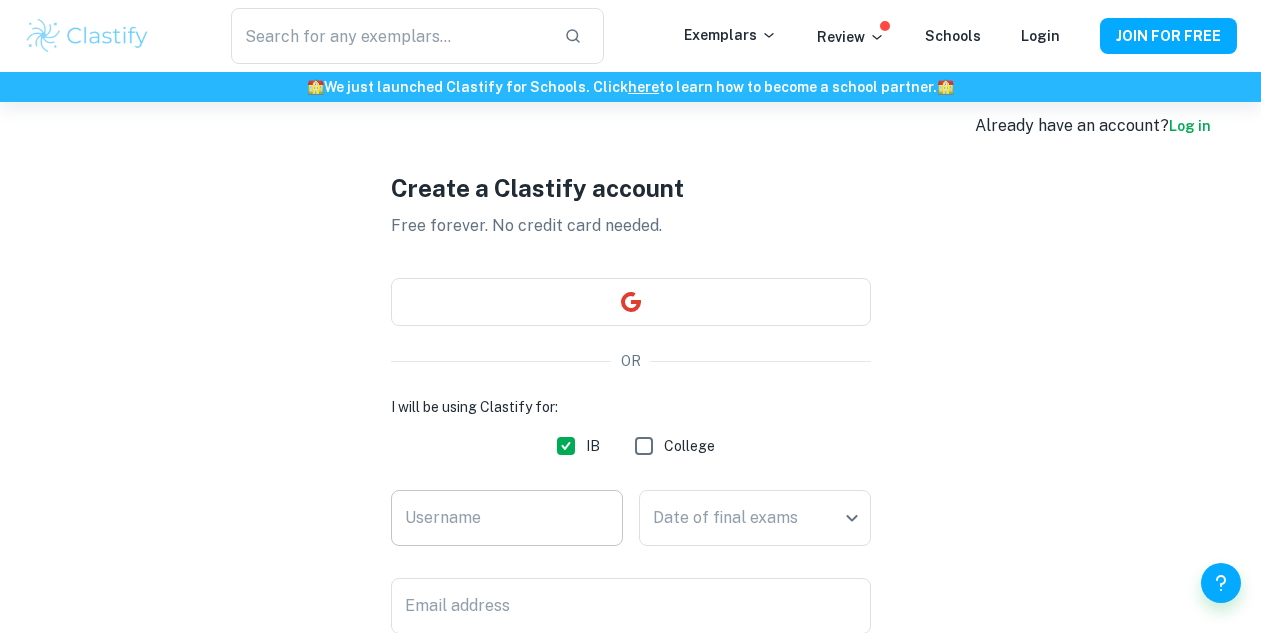 click on "Username" at bounding box center [507, 518] 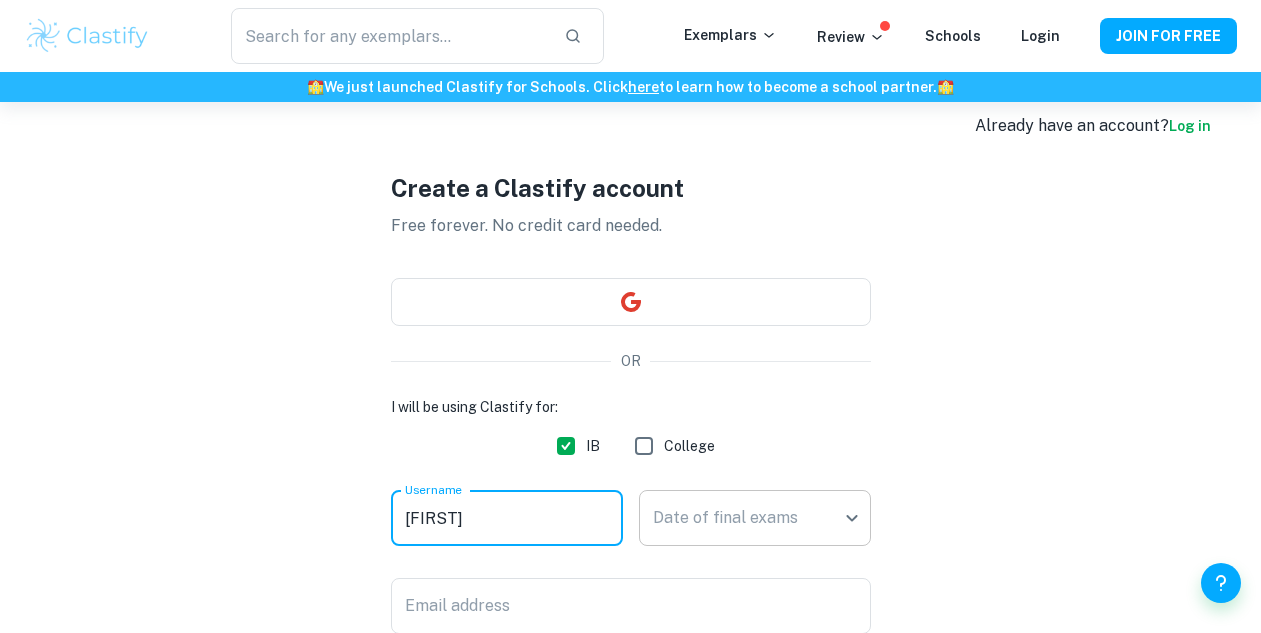 type on "[FIRST]" 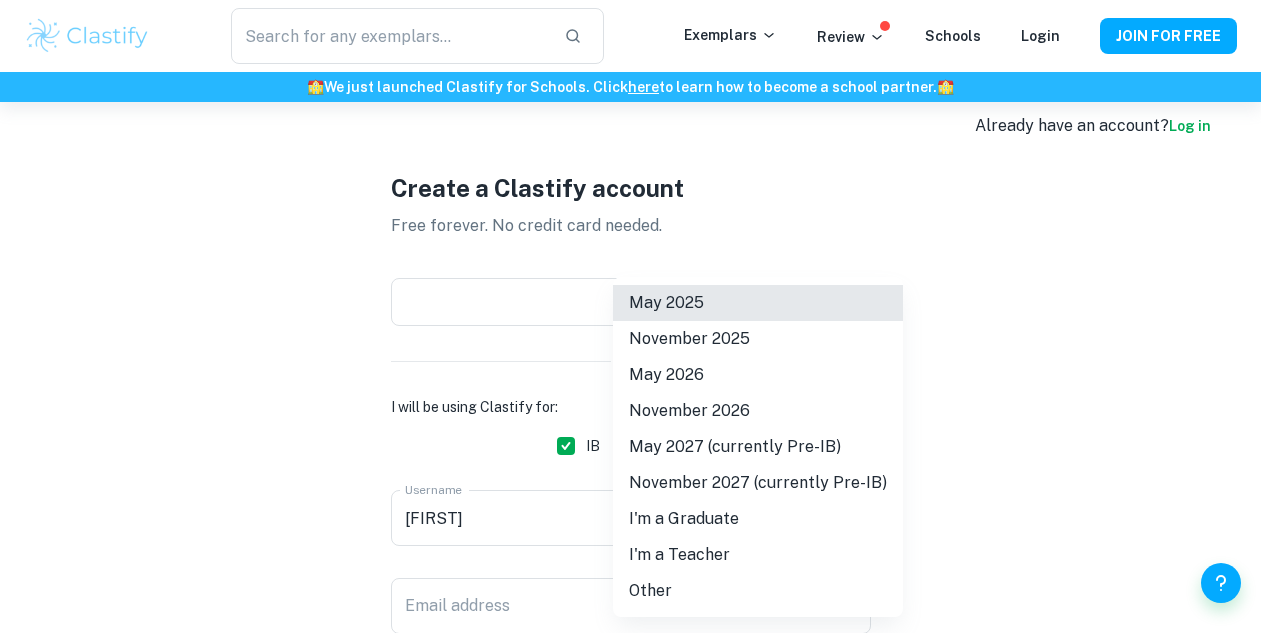 click on "We value your privacy We use cookies to enhance your browsing experience, serve personalised ads or content, and analyse our traffic. By clicking "Accept All", you consent to our use of cookies.   Cookie Policy Customise   Reject All   Accept All   Customise Consent Preferences   We use cookies to help you navigate efficiently and perform certain functions. You will find detailed information about all cookies under each consent category below. The cookies that are categorised as "Necessary" are stored on your browser as they are essential for enabling the basic functionalities of the site. ...  Show more For more information on how Google's third-party cookies operate and handle your data, see:   Google Privacy Policy Necessary Always Active Necessary cookies are required to enable the basic features of this site, such as providing secure log-in or adjusting your consent preferences. These cookies do not store any personally identifiable data. Functional Analytics Performance Advertisement Uncategorised" at bounding box center (630, 390) 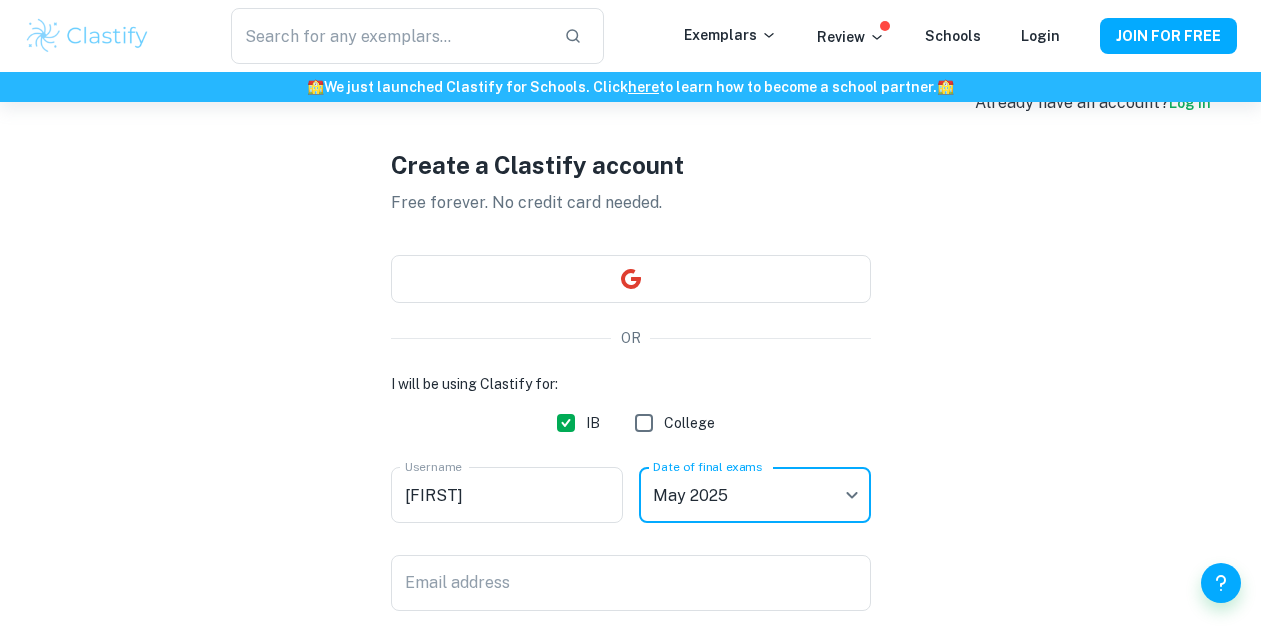 scroll, scrollTop: 53, scrollLeft: 0, axis: vertical 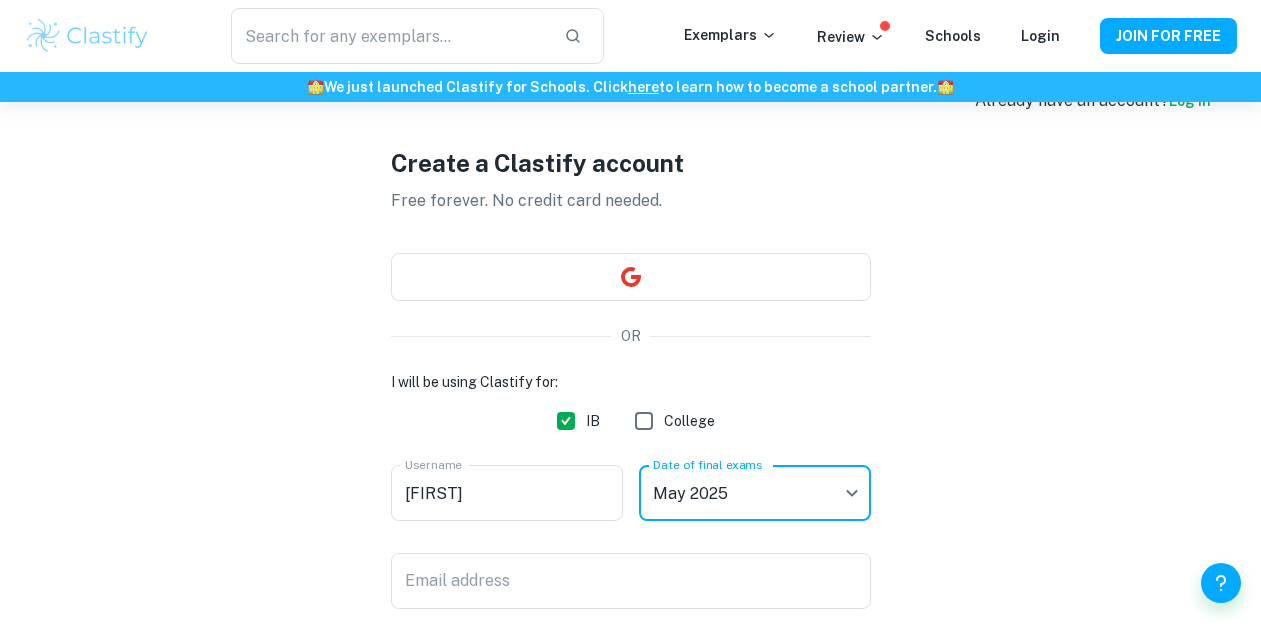 click on "We value your privacy We use cookies to enhance your browsing experience, serve personalised ads or content, and analyse our traffic. By clicking "Accept All", you consent to our use of cookies.   Cookie Policy Customise   Reject All   Accept All   Customise Consent Preferences   We use cookies to help you navigate efficiently and perform certain functions. You will find detailed information about all cookies under each consent category below. The cookies that are categorised as "Necessary" are stored on your browser as they are essential for enabling the basic functionalities of the site. ...  Show more For more information on how Google's third-party cookies operate and handle your data, see:   Google Privacy Policy Necessary Always Active Necessary cookies are required to enable the basic features of this site, such as providing secure log-in or adjusting your consent preferences. These cookies do not store any personally identifiable data. Functional Analytics Performance Advertisement Uncategorised" at bounding box center [630, 365] 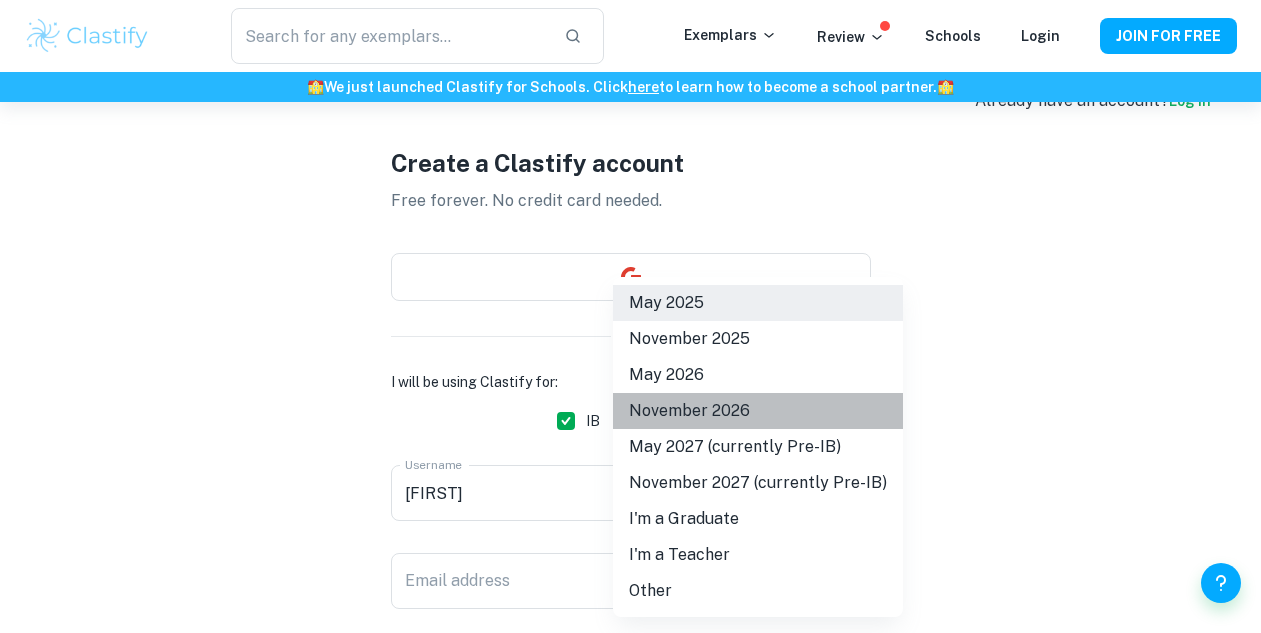 click on "November 2026" at bounding box center [758, 411] 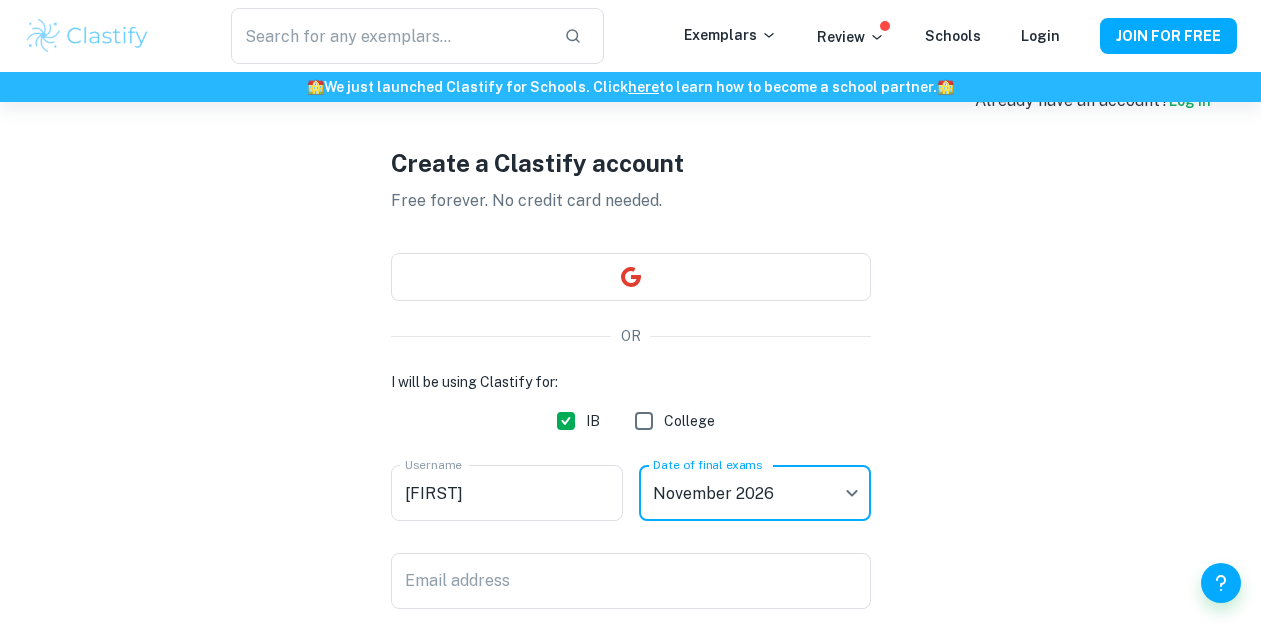scroll, scrollTop: 148, scrollLeft: 0, axis: vertical 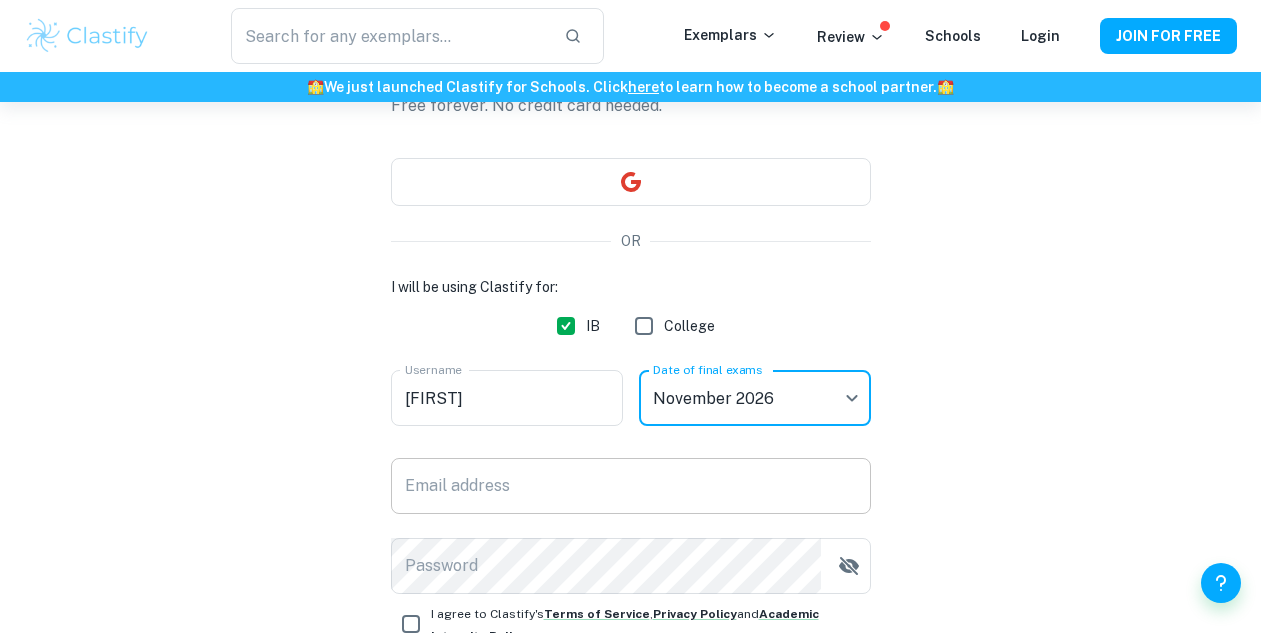 click on "Email address" at bounding box center [631, 486] 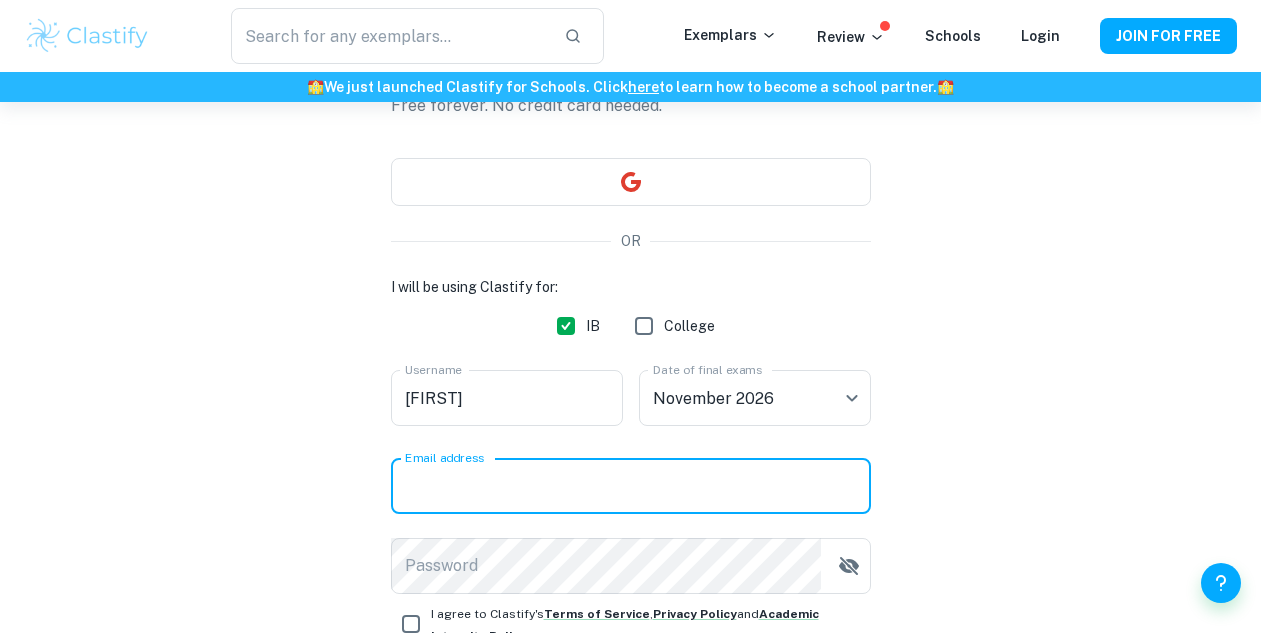 type on "[EMAIL]" 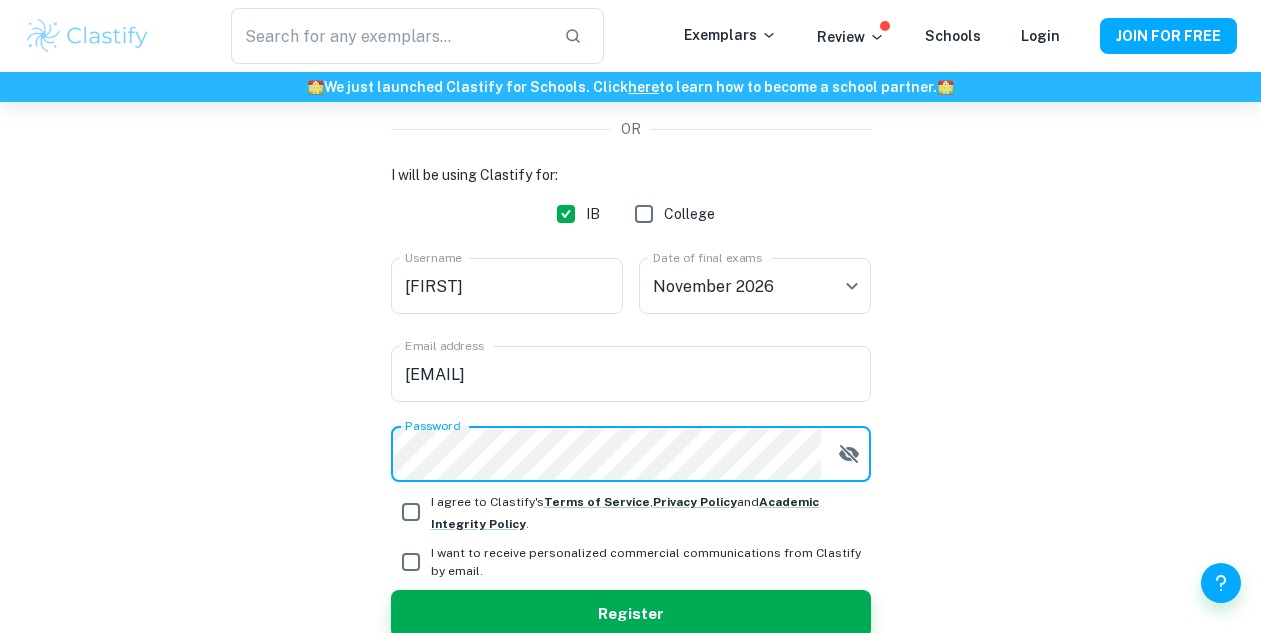scroll, scrollTop: 274, scrollLeft: 0, axis: vertical 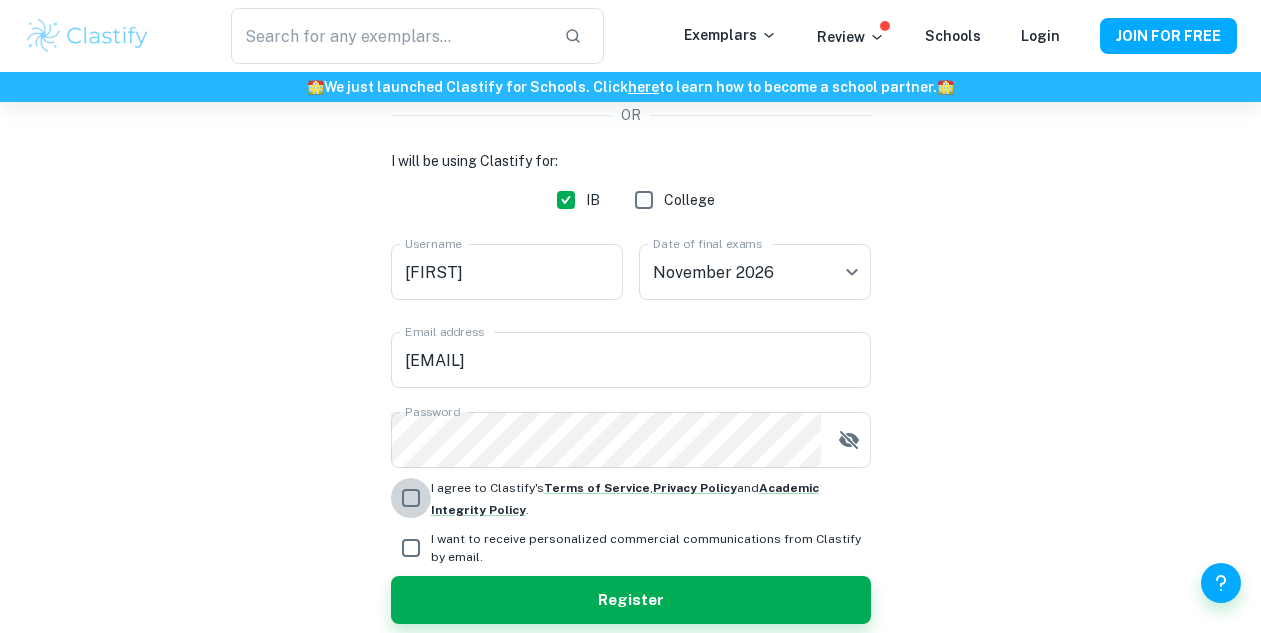 click on "I agree to Clastify's  Terms of Service ,  Privacy Policy  and  Academic Integrity Policy ." at bounding box center (411, 498) 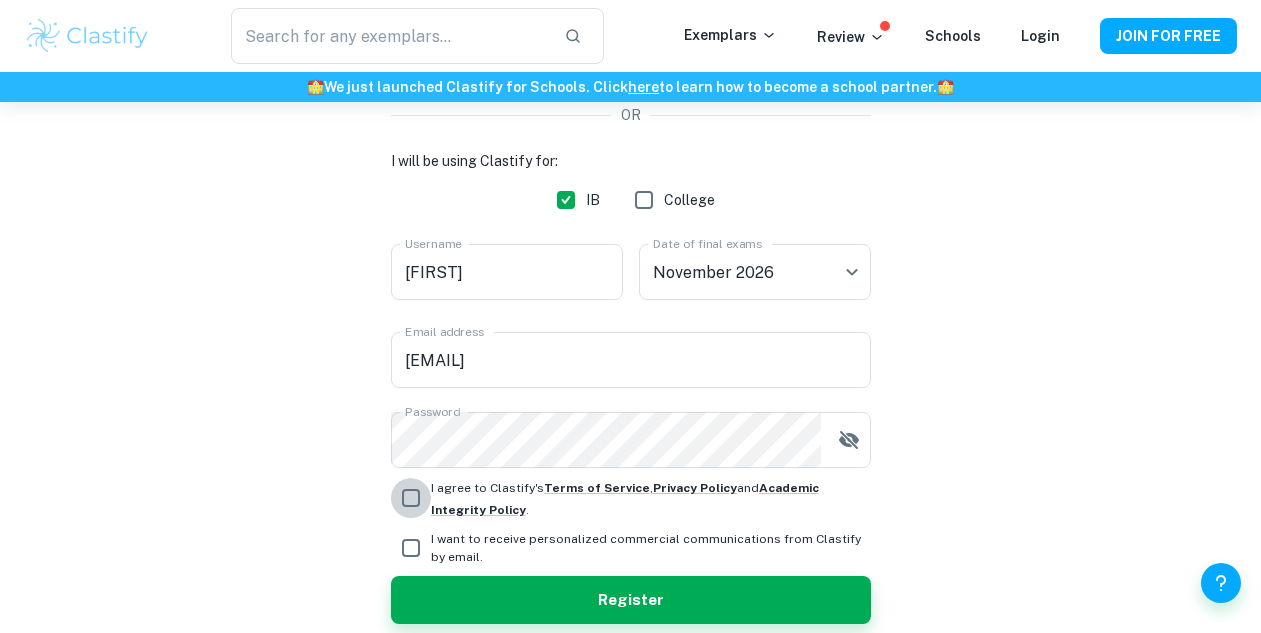 checkbox on "true" 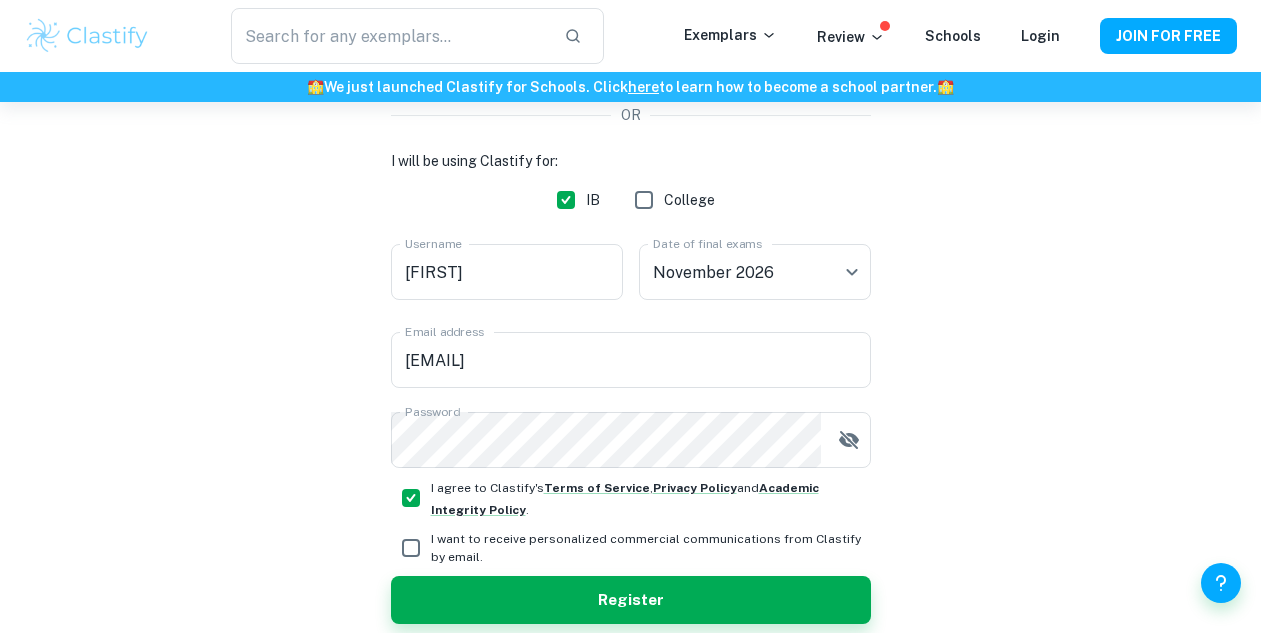 click on "I want to receive personalized commercial communications from Clastify by email." at bounding box center (411, 548) 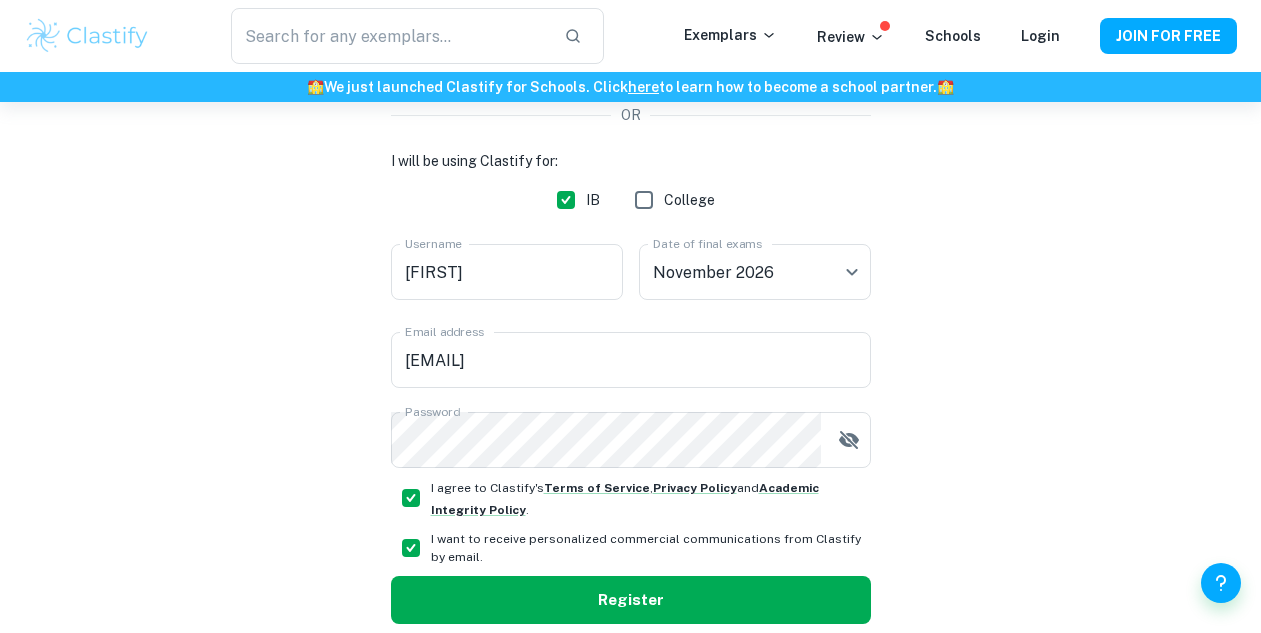 click on "Register" at bounding box center (631, 600) 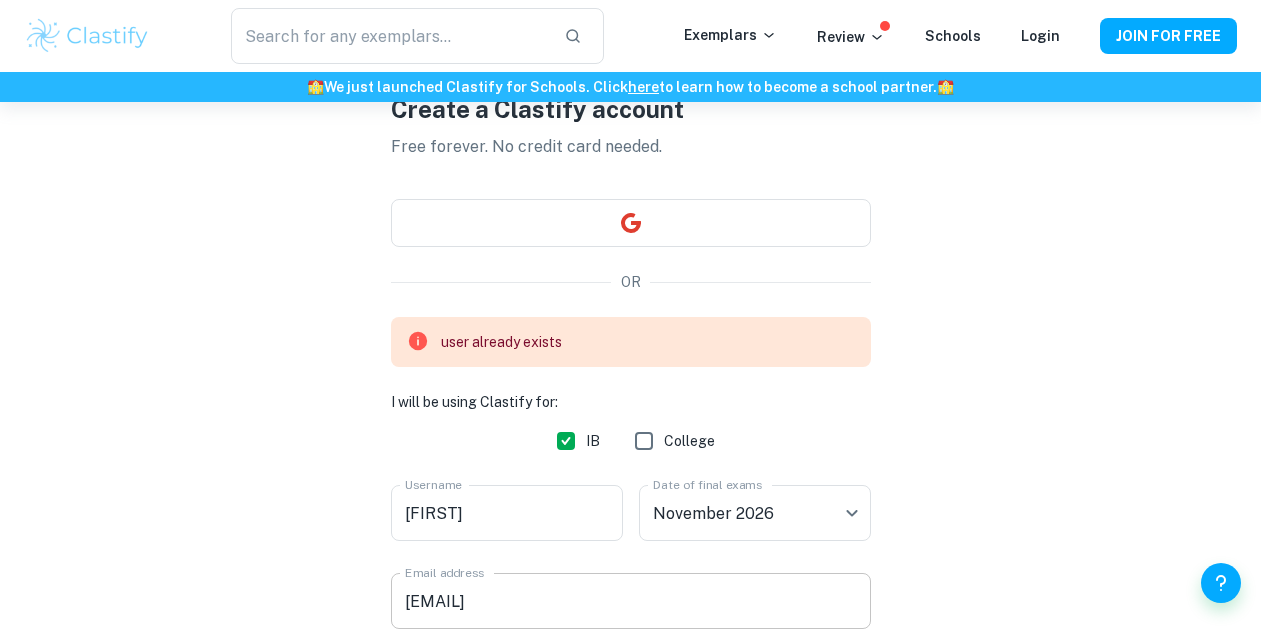 scroll, scrollTop: 53, scrollLeft: 0, axis: vertical 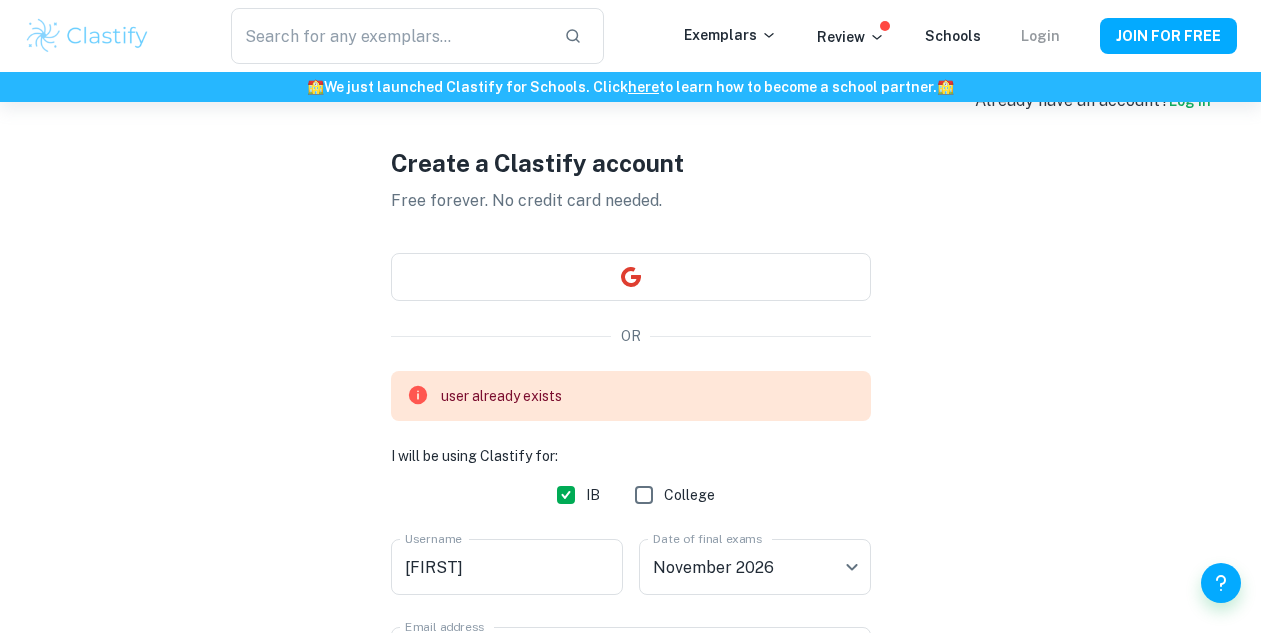 click on "Login" at bounding box center (1040, 36) 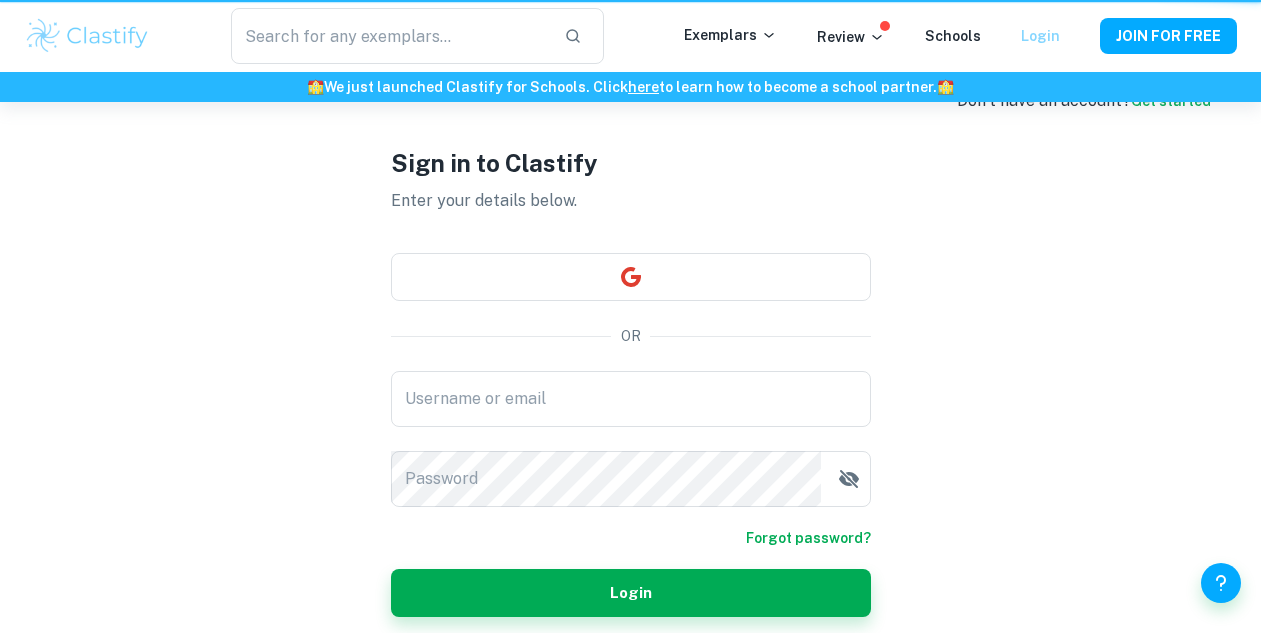 scroll, scrollTop: 0, scrollLeft: 0, axis: both 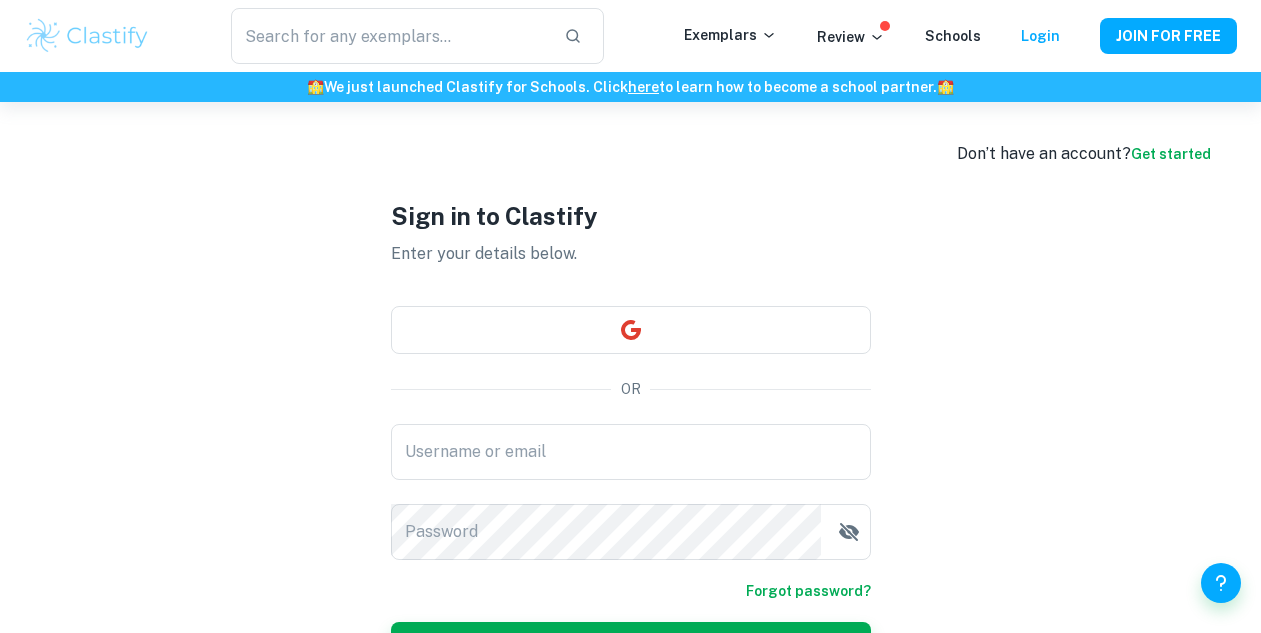 type on "[EMAIL]" 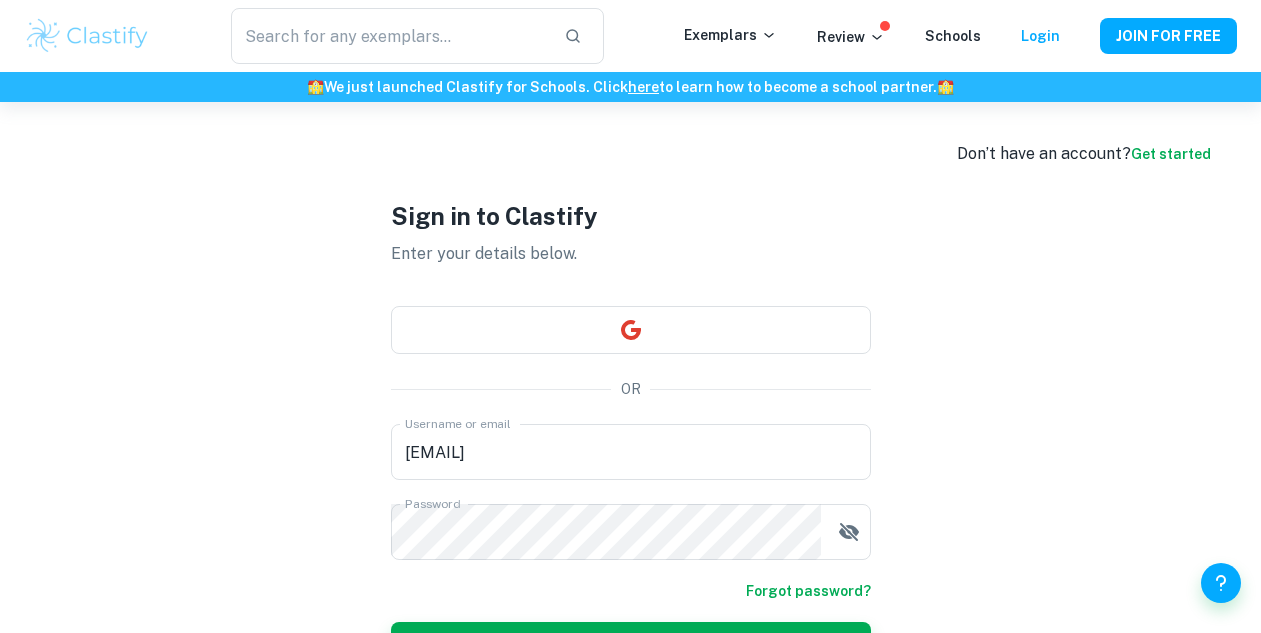 click on "Don’t have an account?   Get started Sign in to Clastify Enter your details below. OR Username or email [EMAIL] Username or email Password Password Forgot password? Login" at bounding box center (630, 434) 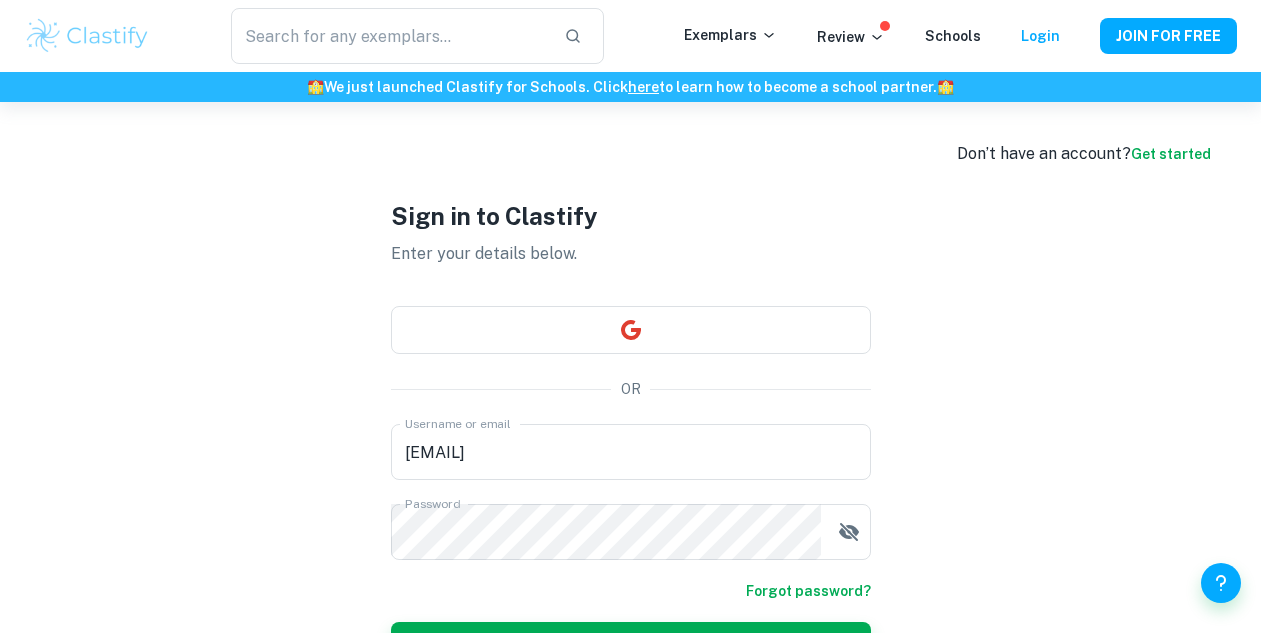 scroll, scrollTop: 79, scrollLeft: 0, axis: vertical 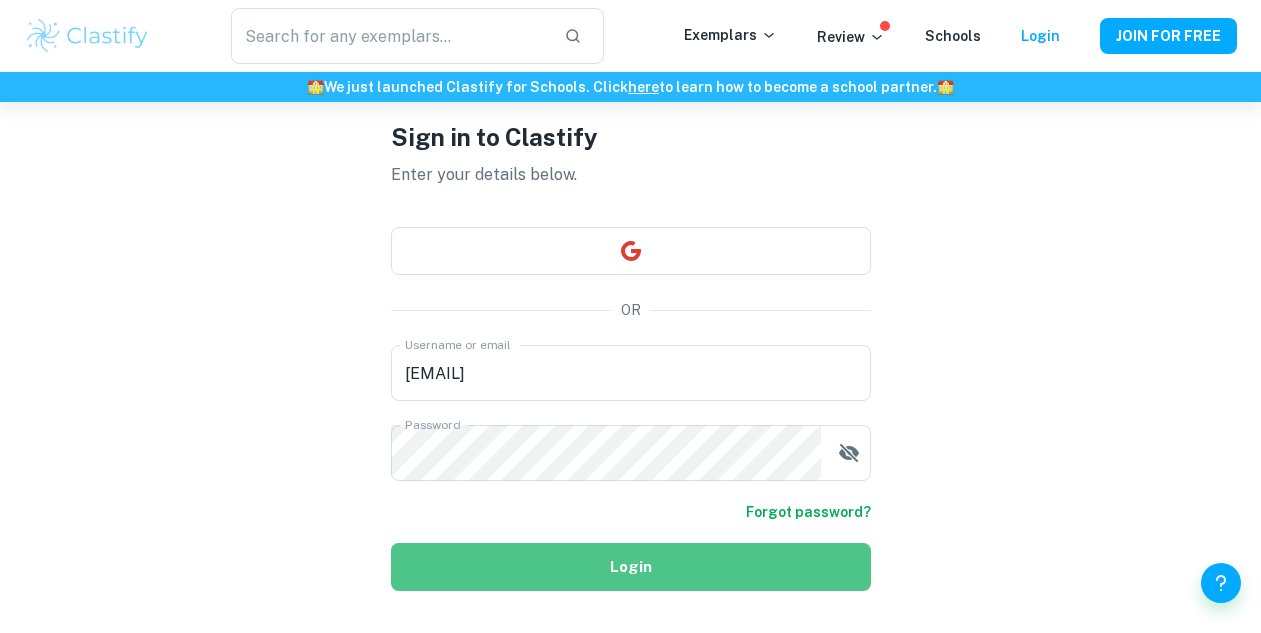 click on "Login" at bounding box center (631, 567) 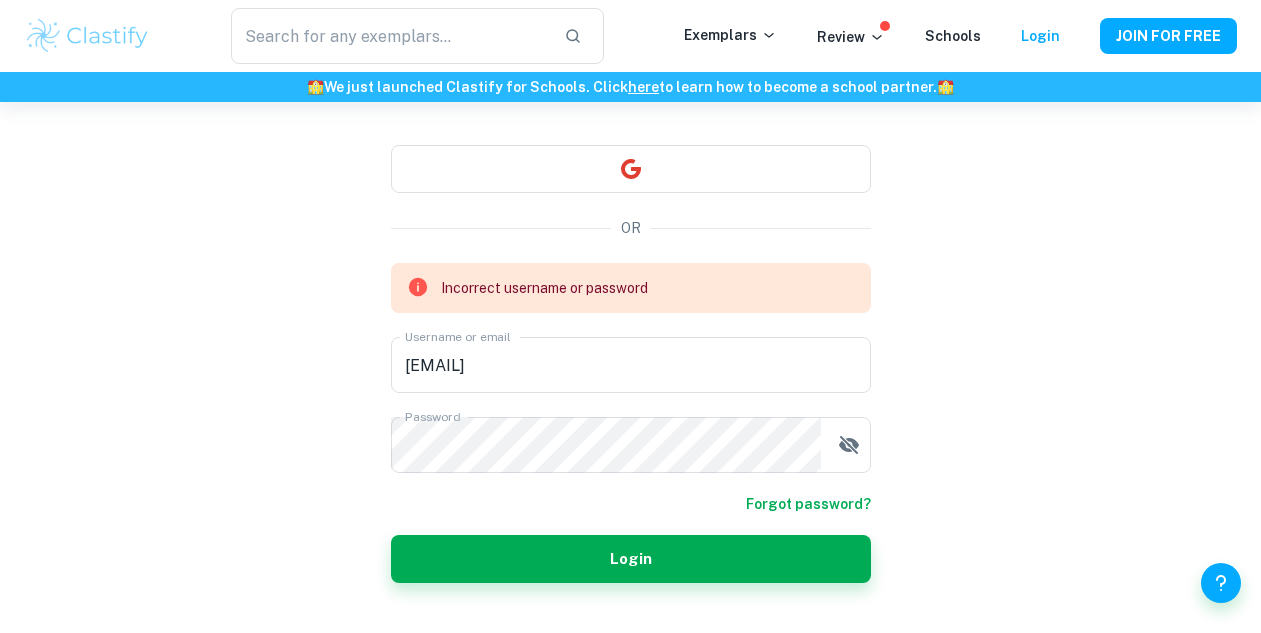 click on "Forgot password?" at bounding box center (808, 504) 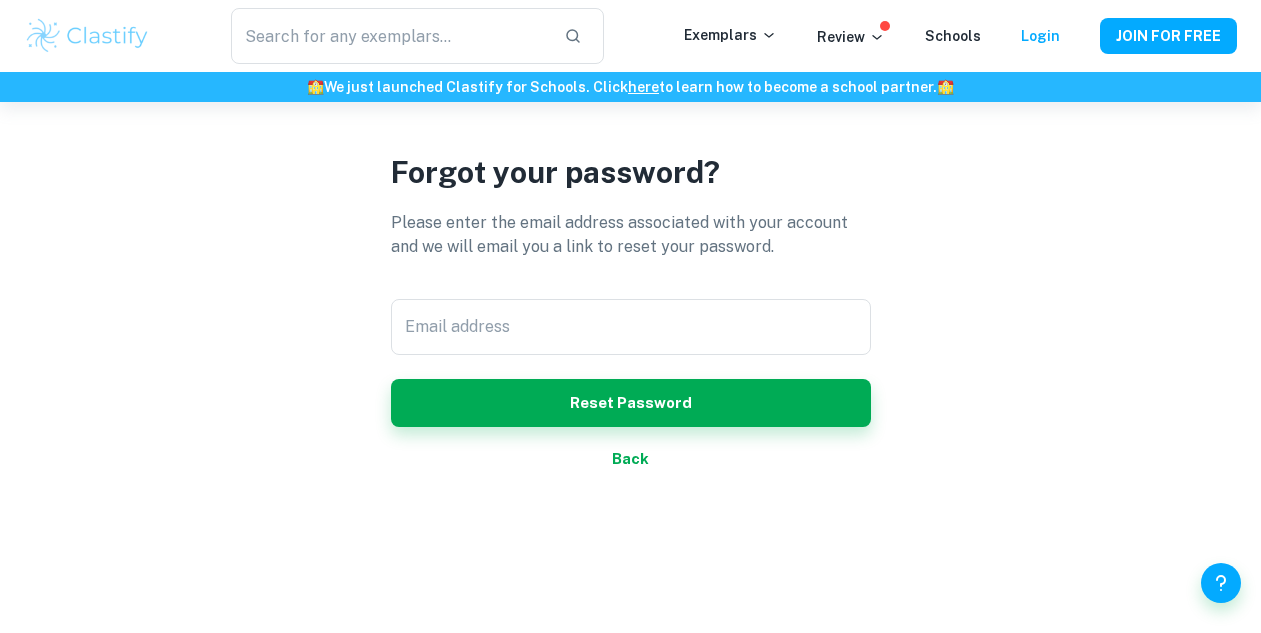 scroll, scrollTop: 102, scrollLeft: 0, axis: vertical 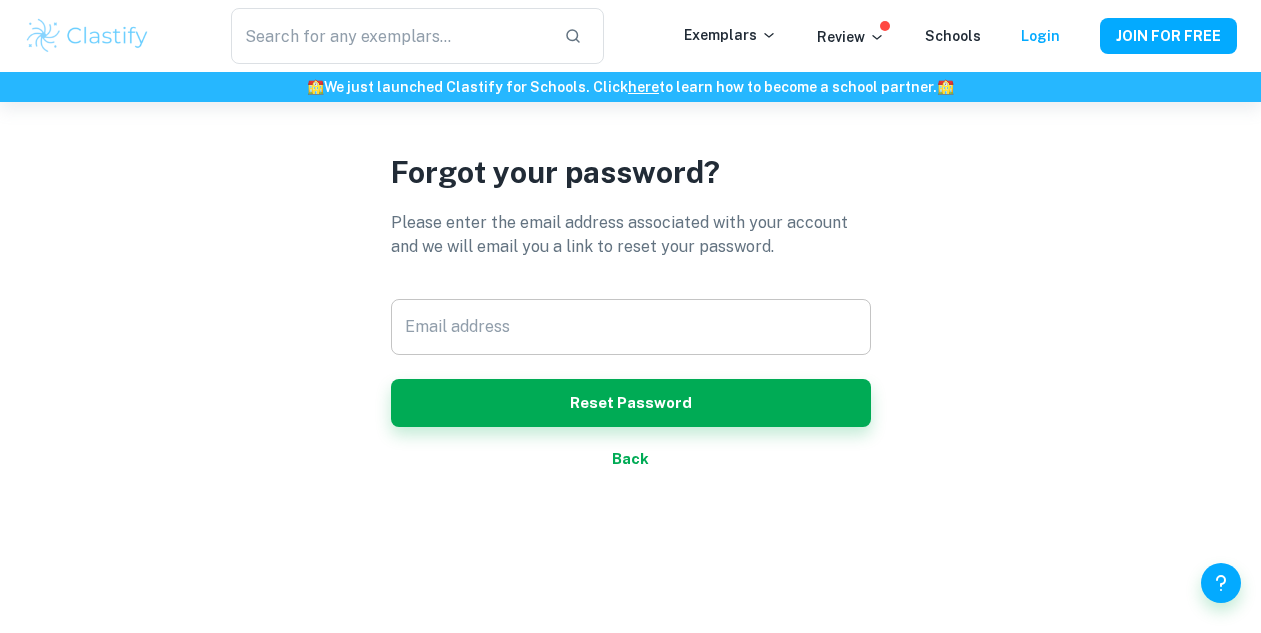click on "Email address" at bounding box center [631, 327] 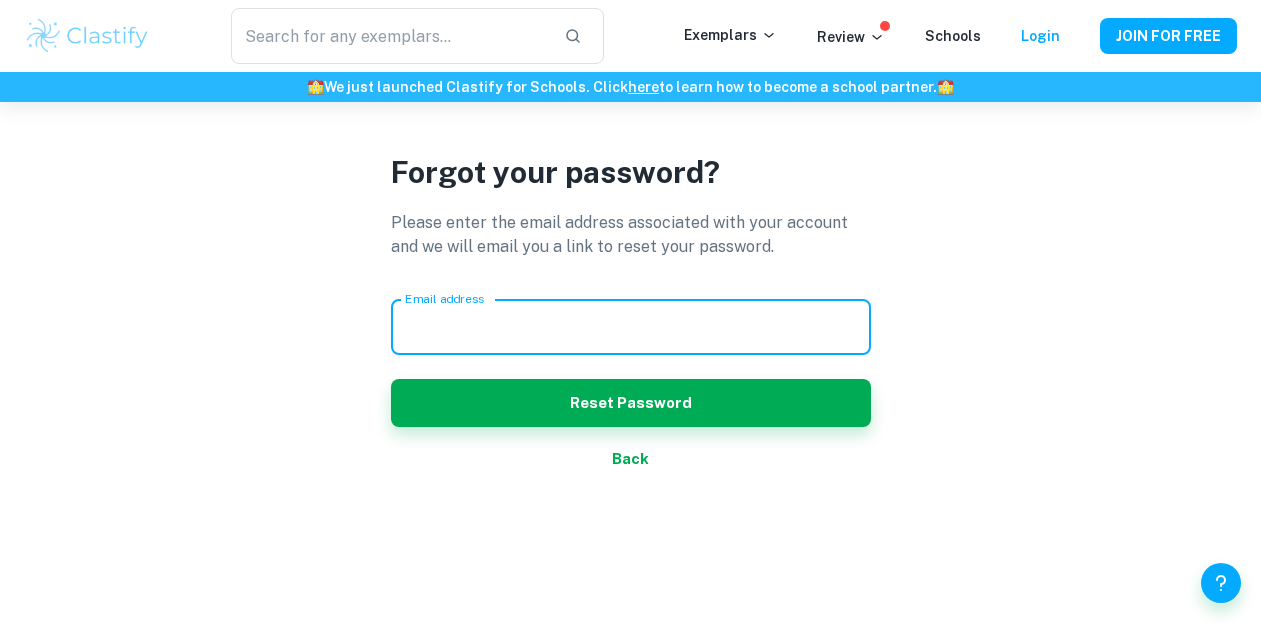 type on "[EMAIL]" 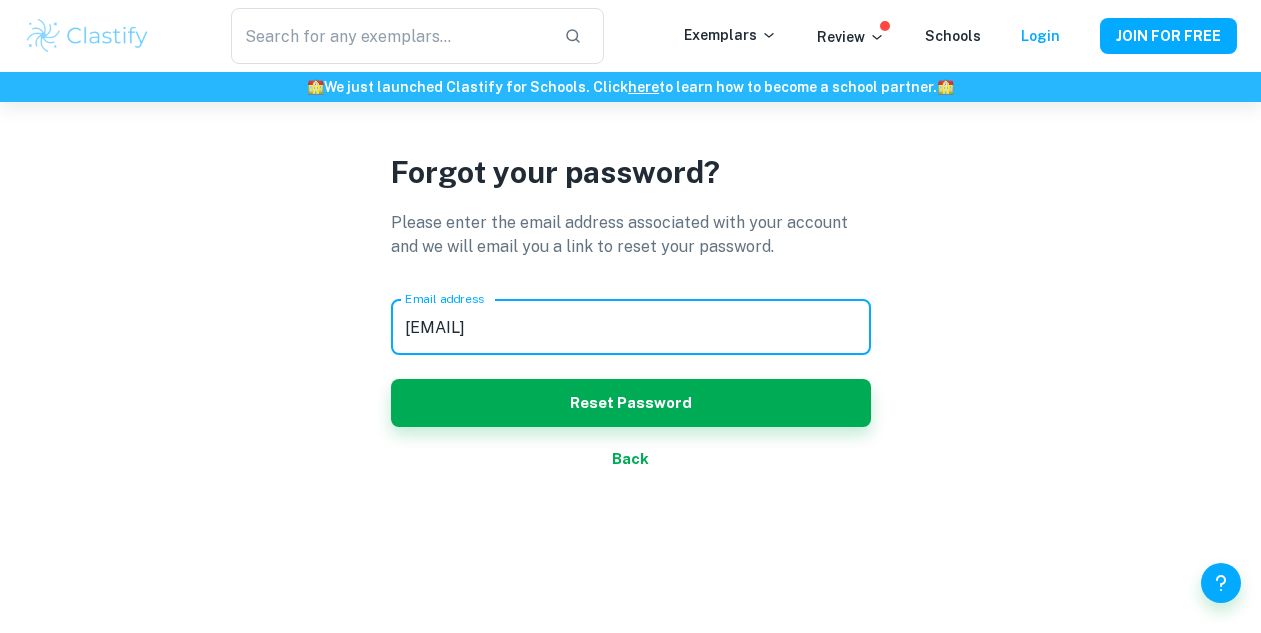 click on "Reset Password" at bounding box center (631, 403) 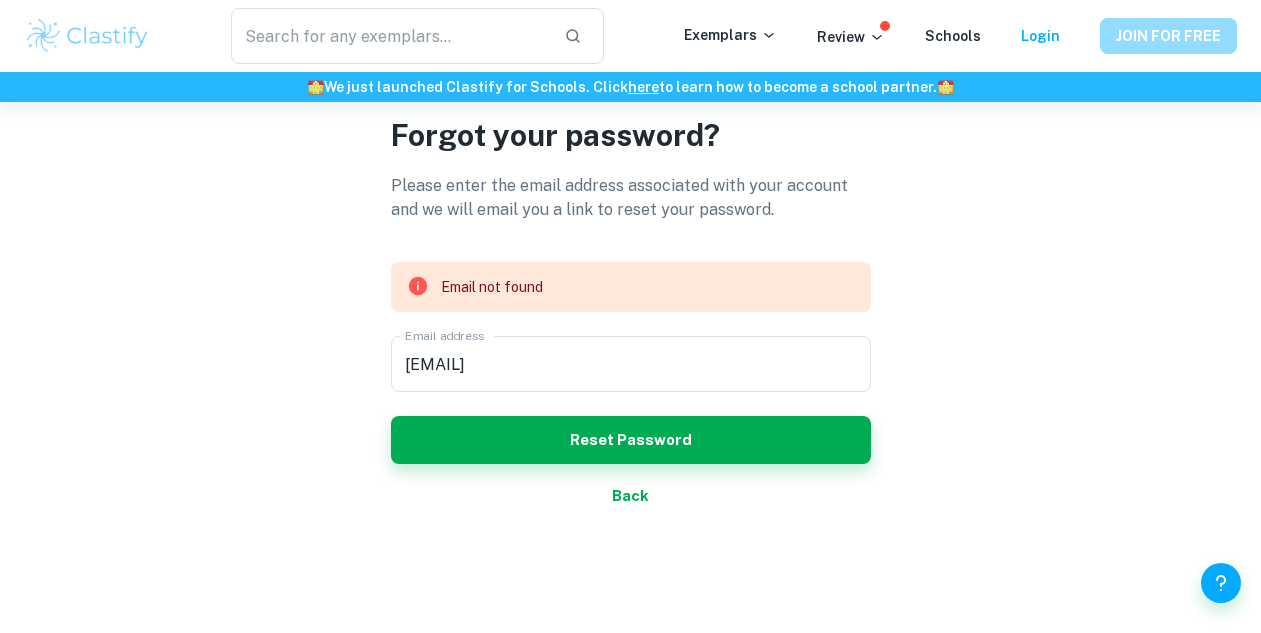 click on "JOIN FOR FREE" at bounding box center [1168, 36] 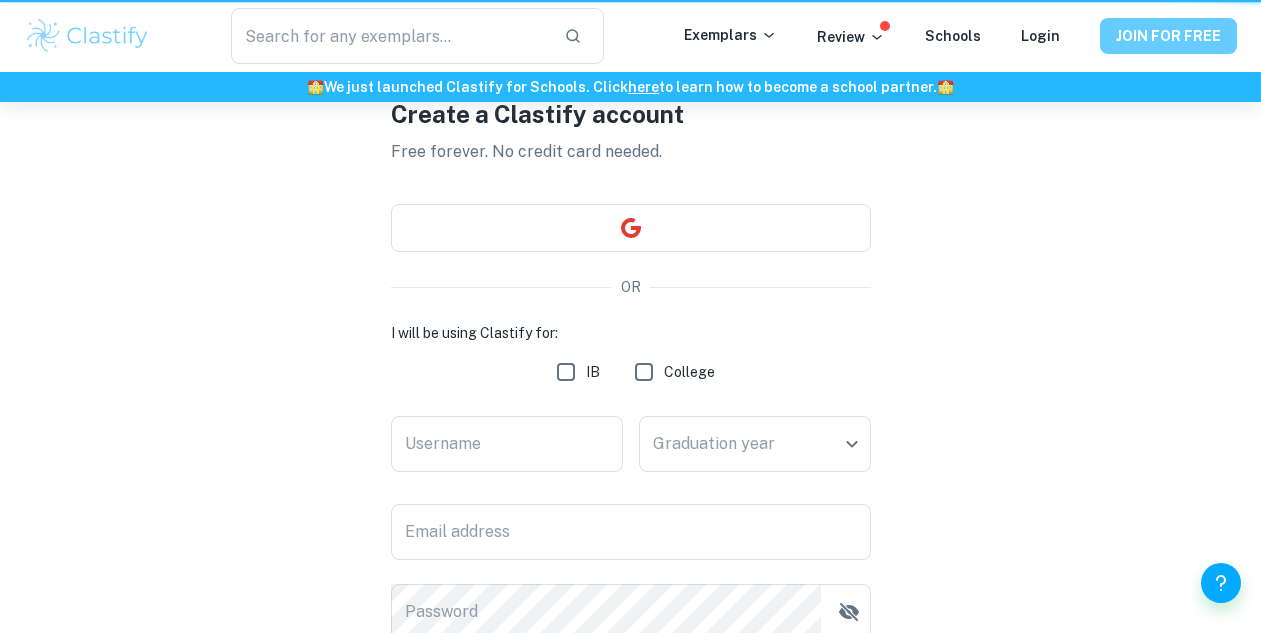 scroll, scrollTop: 0, scrollLeft: 0, axis: both 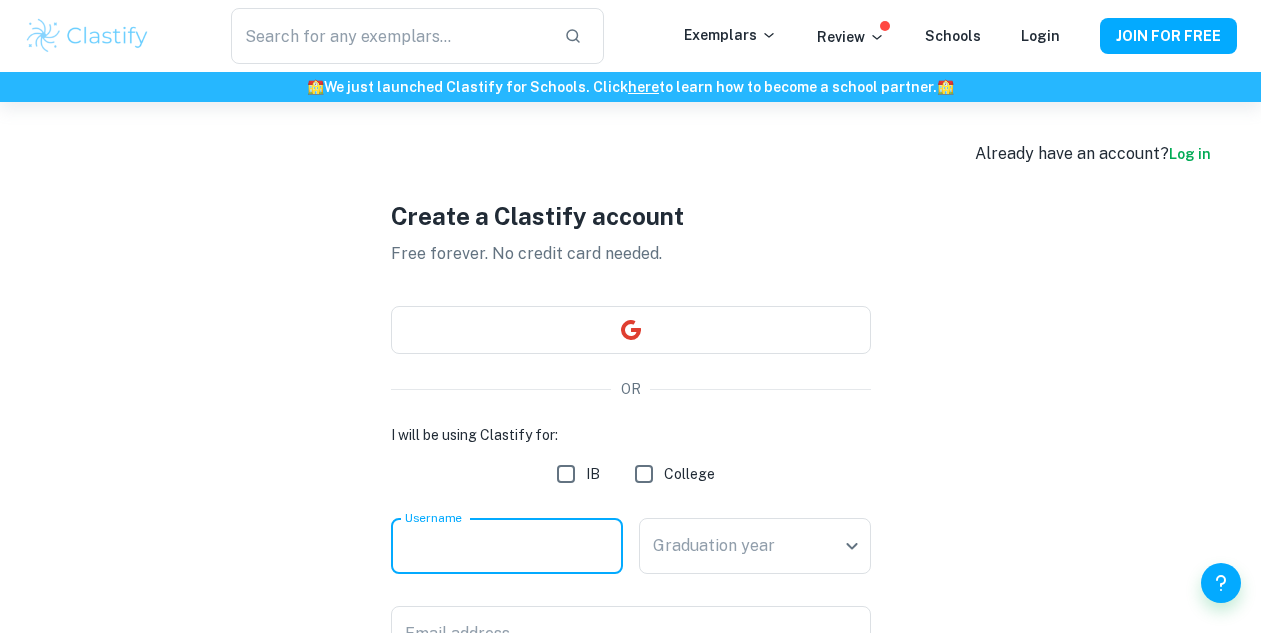 click on "Username" at bounding box center (507, 546) 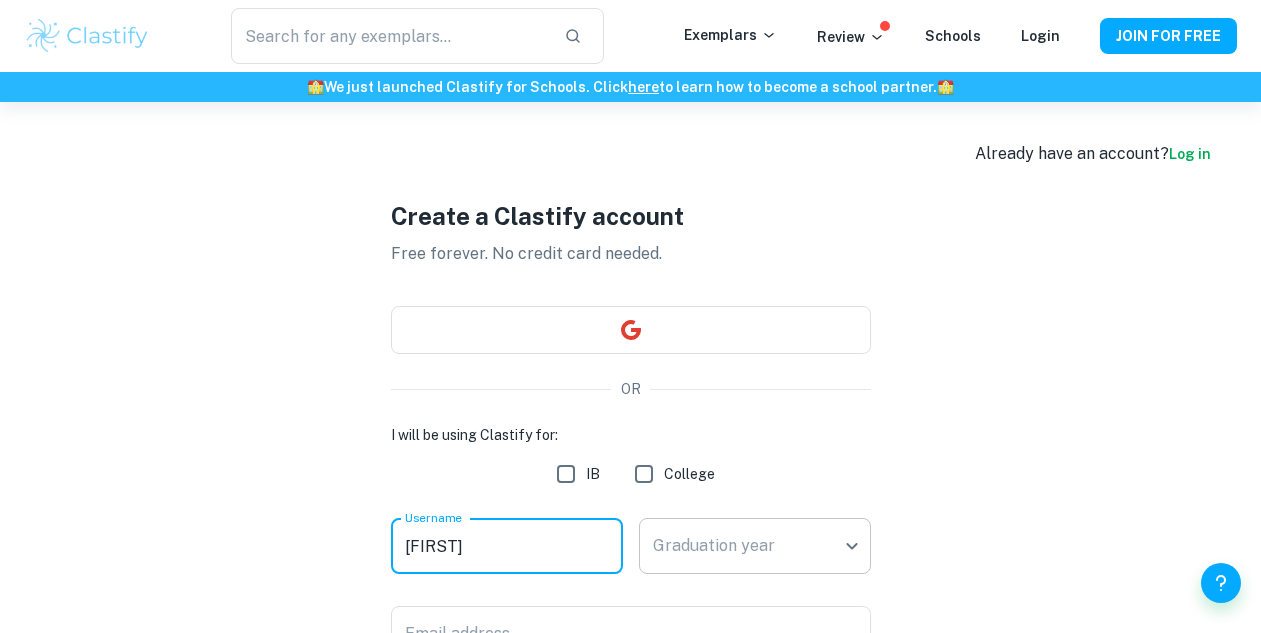 type on "[FIRST]" 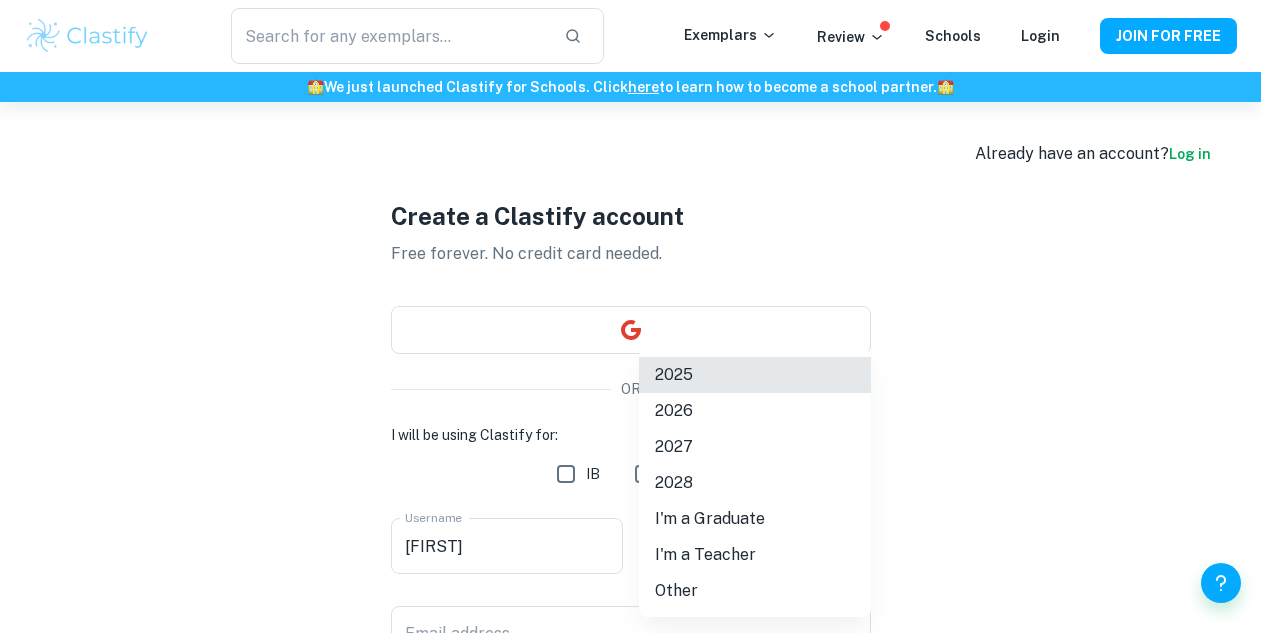 click on "We value your privacy We use cookies to enhance your browsing experience, serve personalised ads or content, and analyse our traffic. By clicking "Accept All", you consent to our use of cookies.   Cookie Policy Customise   Reject All   Accept All   Customise Consent Preferences   We use cookies to help you navigate efficiently and perform certain functions. You will find detailed information about all cookies under each consent category below. The cookies that are categorised as "Necessary" are stored on your browser as they are essential for enabling the basic functionalities of the site. ...  Show more For more information on how Google's third-party cookies operate and handle your data, see:   Google Privacy Policy Necessary Always Active Necessary cookies are required to enable the basic features of this site, such as providing secure log-in or adjusting your consent preferences. These cookies do not store any personally identifiable data. Functional Analytics Performance Advertisement Uncategorised" at bounding box center [630, 418] 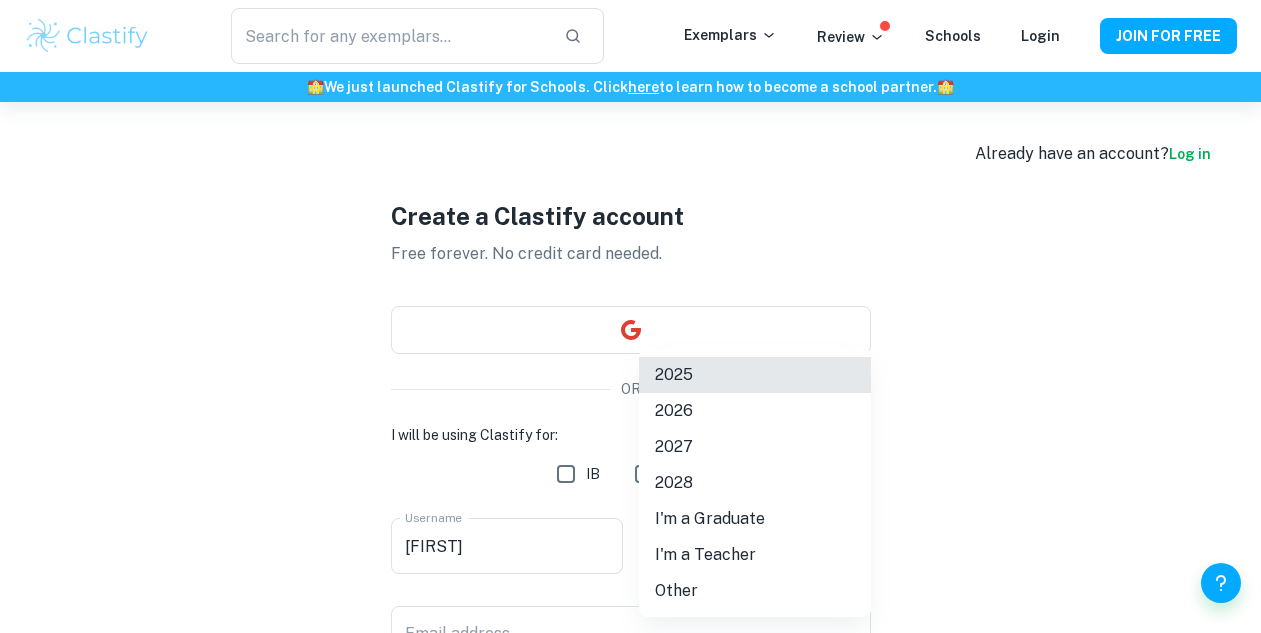 click on "2026" at bounding box center [755, 411] 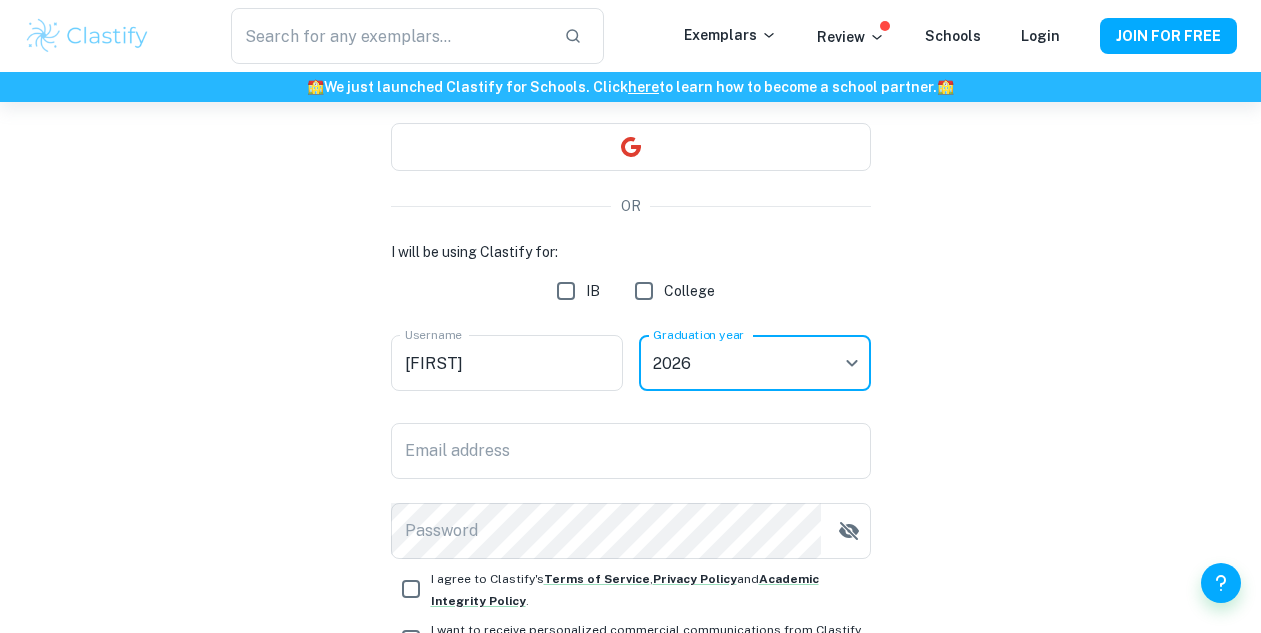 scroll, scrollTop: 229, scrollLeft: 0, axis: vertical 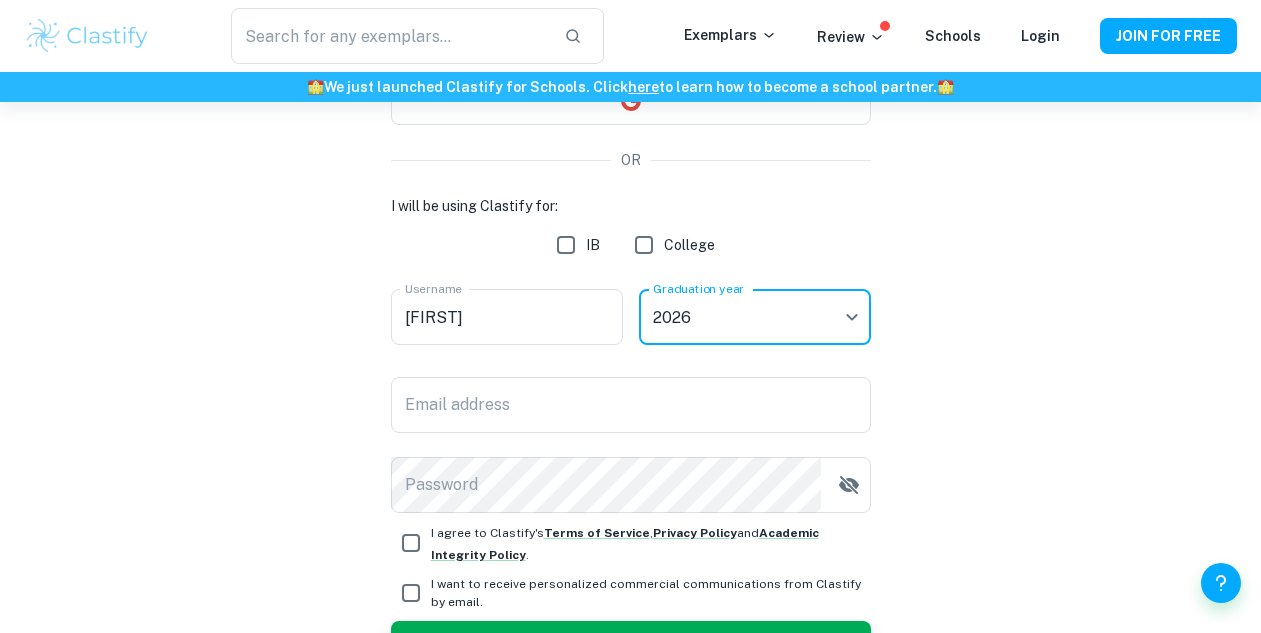 click on "IB" at bounding box center [566, 245] 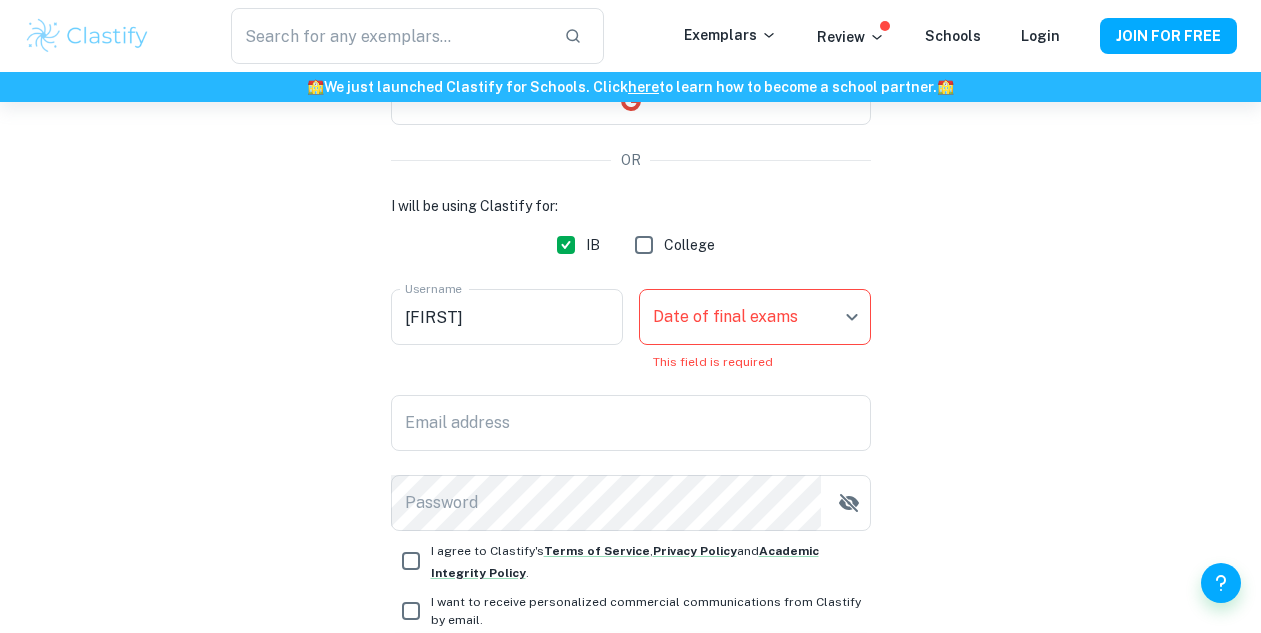 click on "We value your privacy We use cookies to enhance your browsing experience, serve personalised ads or content, and analyse our traffic. By clicking "Accept All", you consent to our use of cookies.   Cookie Policy Customise   Reject All   Accept All   Customise Consent Preferences   We use cookies to help you navigate efficiently and perform certain functions. You will find detailed information about all cookies under each consent category below. The cookies that are categorised as "Necessary" are stored on your browser as they are essential for enabling the basic functionalities of the site. ...  Show more For more information on how Google's third-party cookies operate and handle your data, see:   Google Privacy Policy Necessary Always Active Necessary cookies are required to enable the basic features of this site, such as providing secure log-in or adjusting your consent preferences. These cookies do not store any personally identifiable data. Functional Analytics Performance Advertisement Uncategorised" at bounding box center (630, 189) 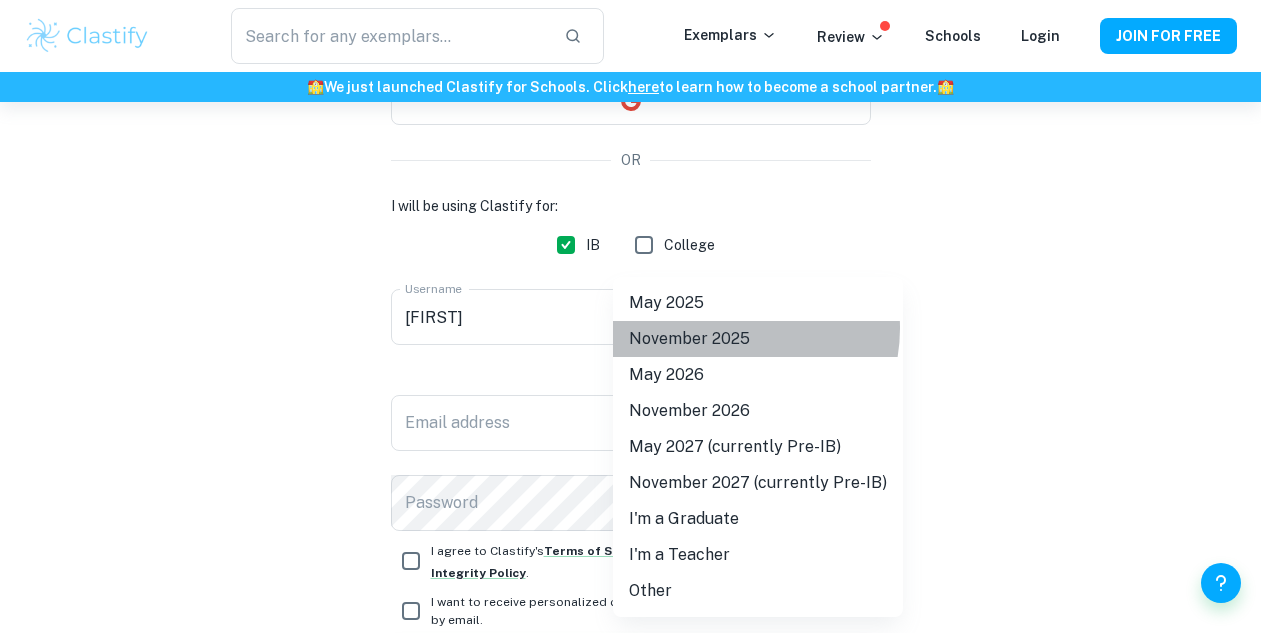 click on "November 2025" at bounding box center (758, 339) 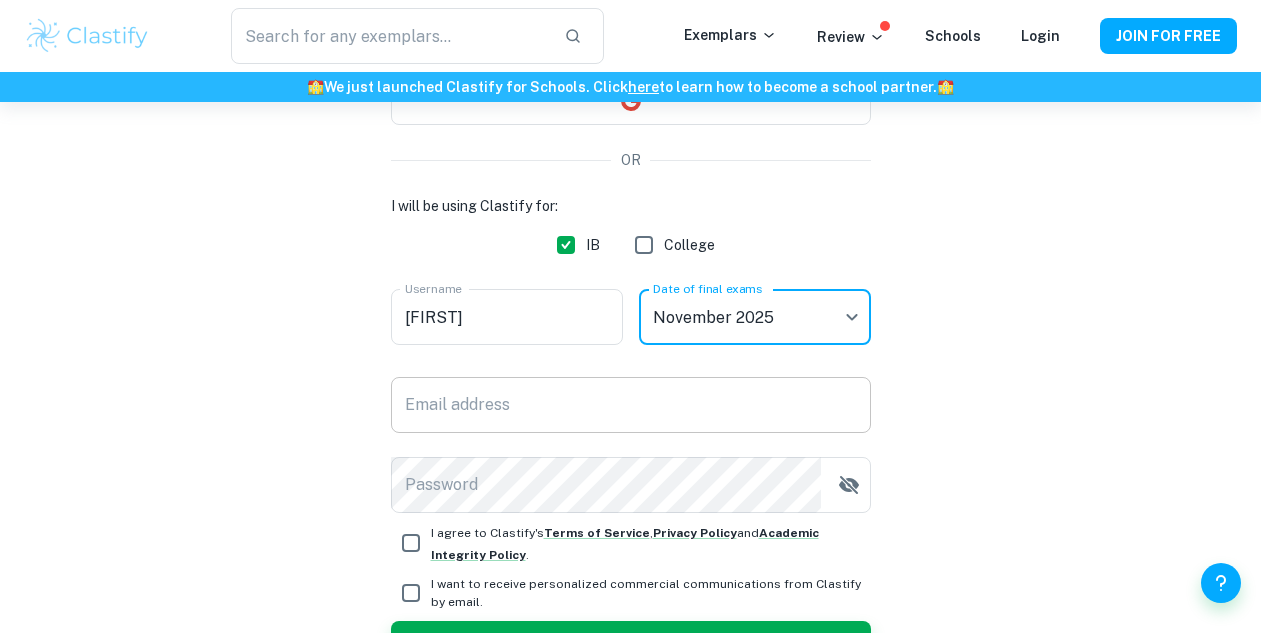 click on "Email address" at bounding box center (631, 405) 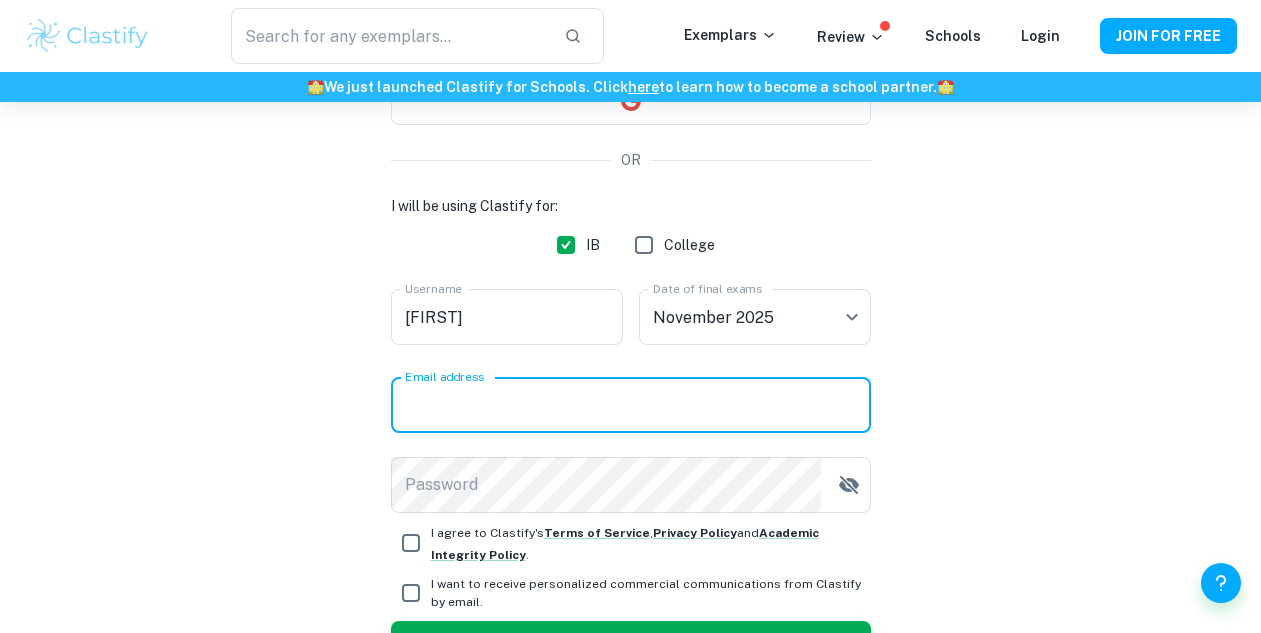 type on "[EMAIL]" 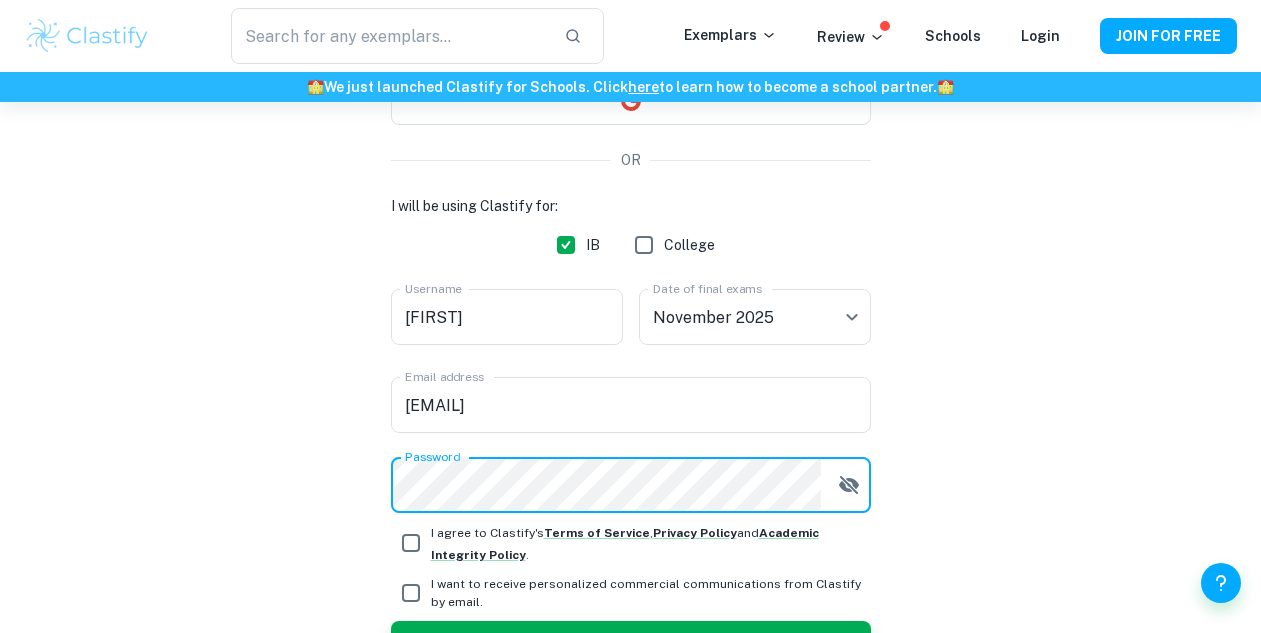 click on "I agree to Clastify's  Terms of Service ,  Privacy Policy  and  Academic Integrity Policy ." at bounding box center [411, 543] 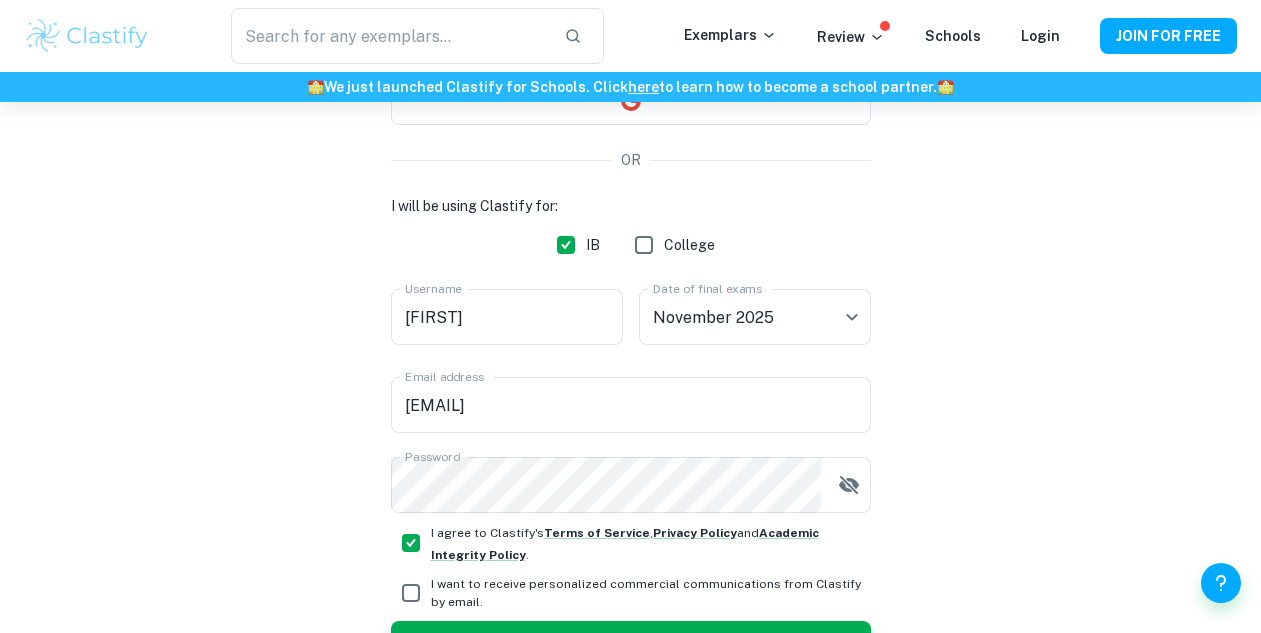 click on "I want to receive personalized commercial communications from Clastify by email." at bounding box center [411, 593] 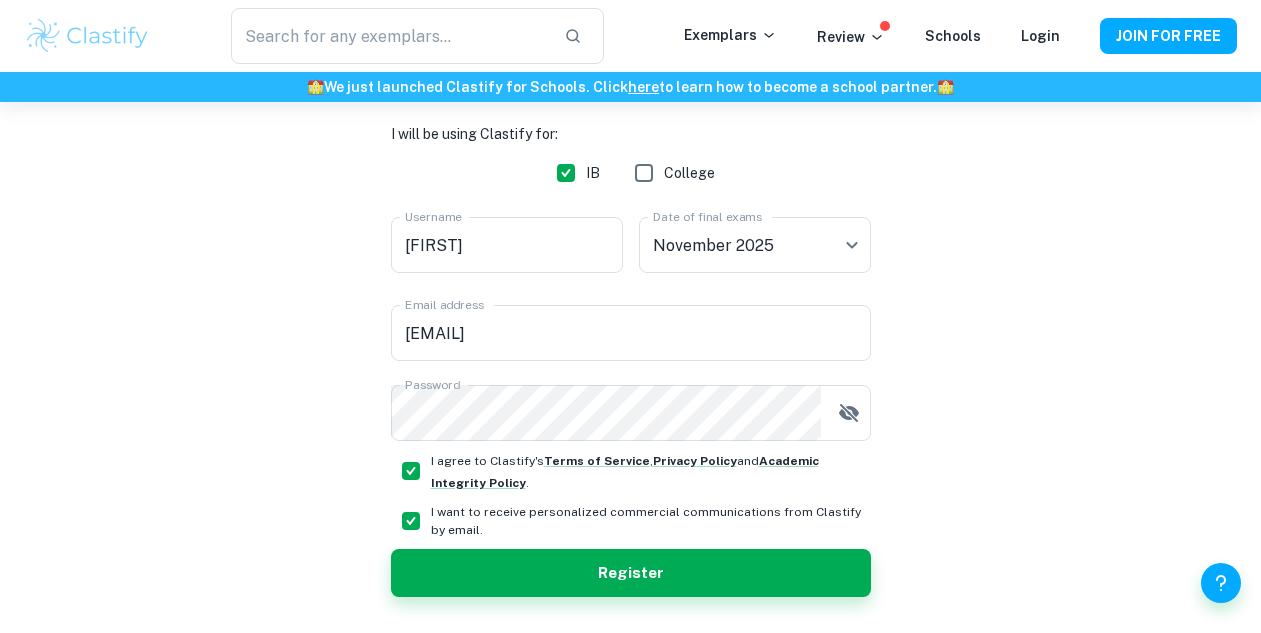 scroll, scrollTop: 310, scrollLeft: 0, axis: vertical 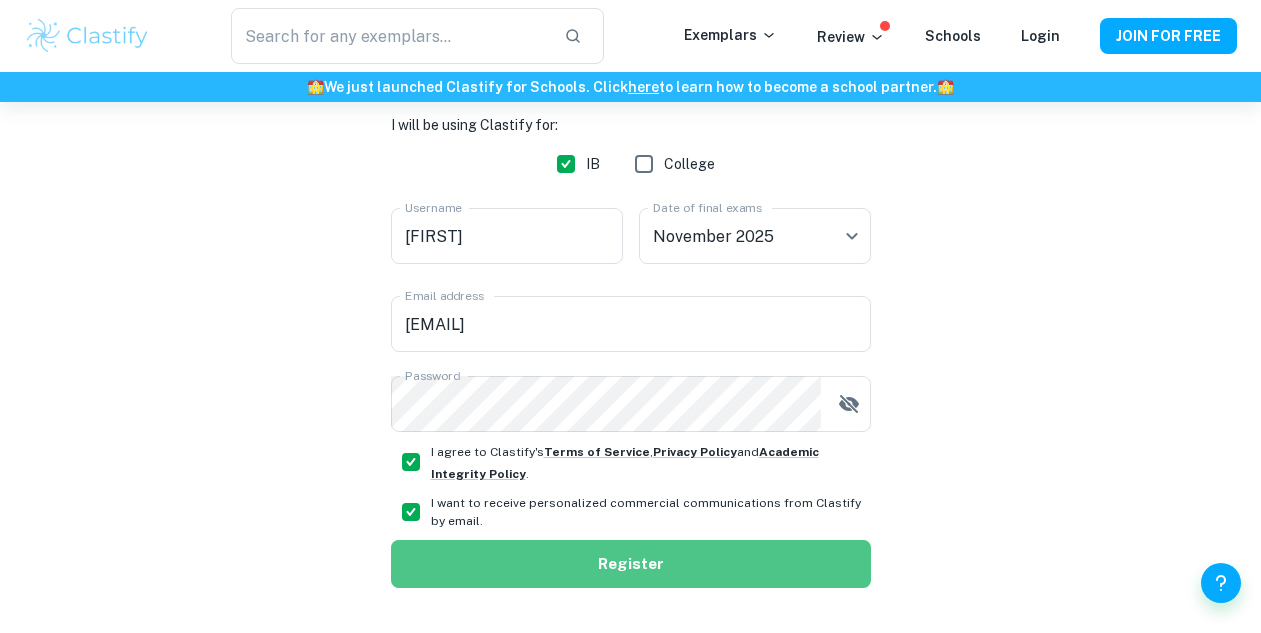 click on "Register" at bounding box center [631, 564] 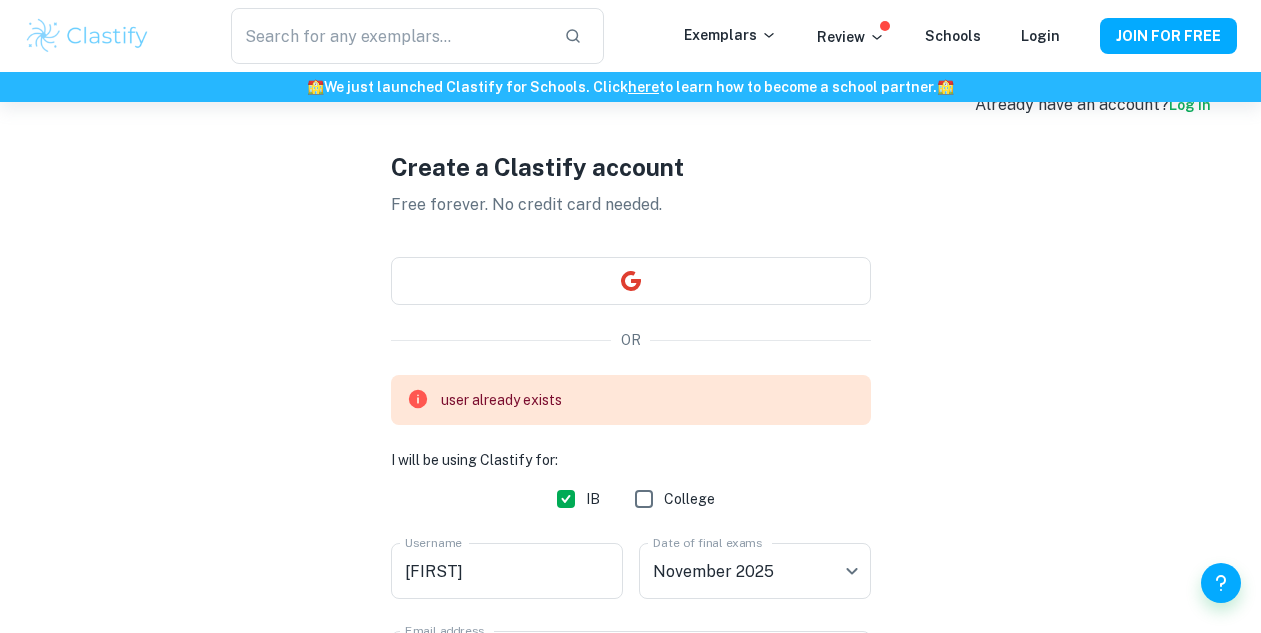 scroll, scrollTop: 0, scrollLeft: 0, axis: both 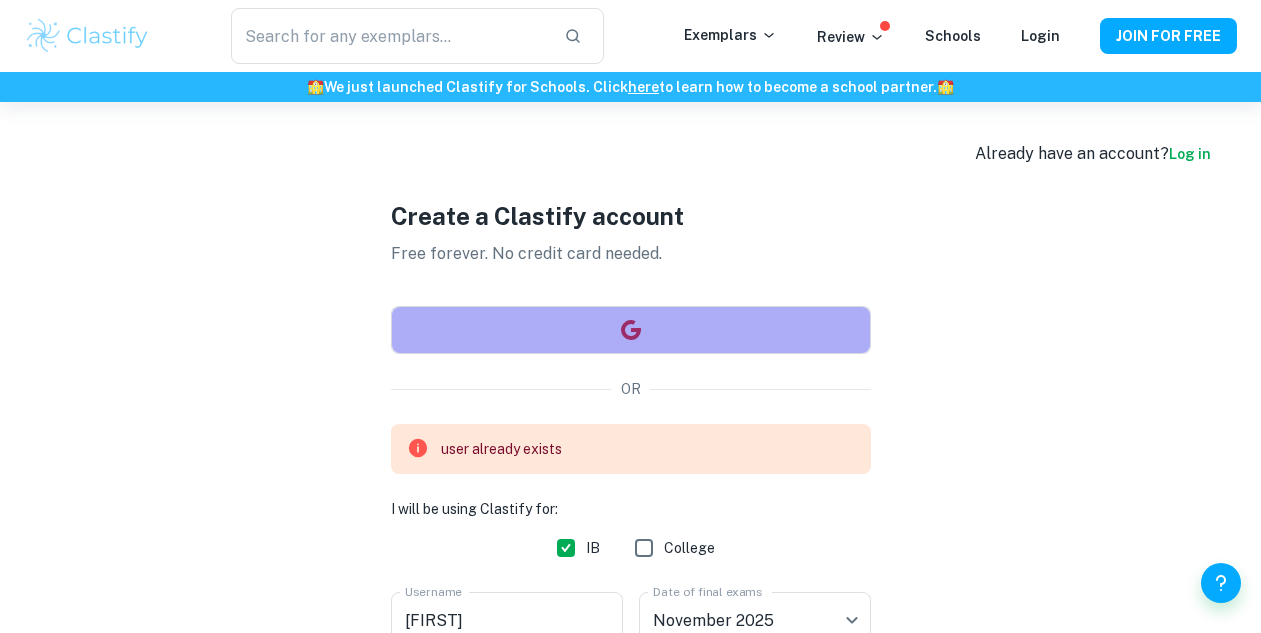 click at bounding box center (631, 330) 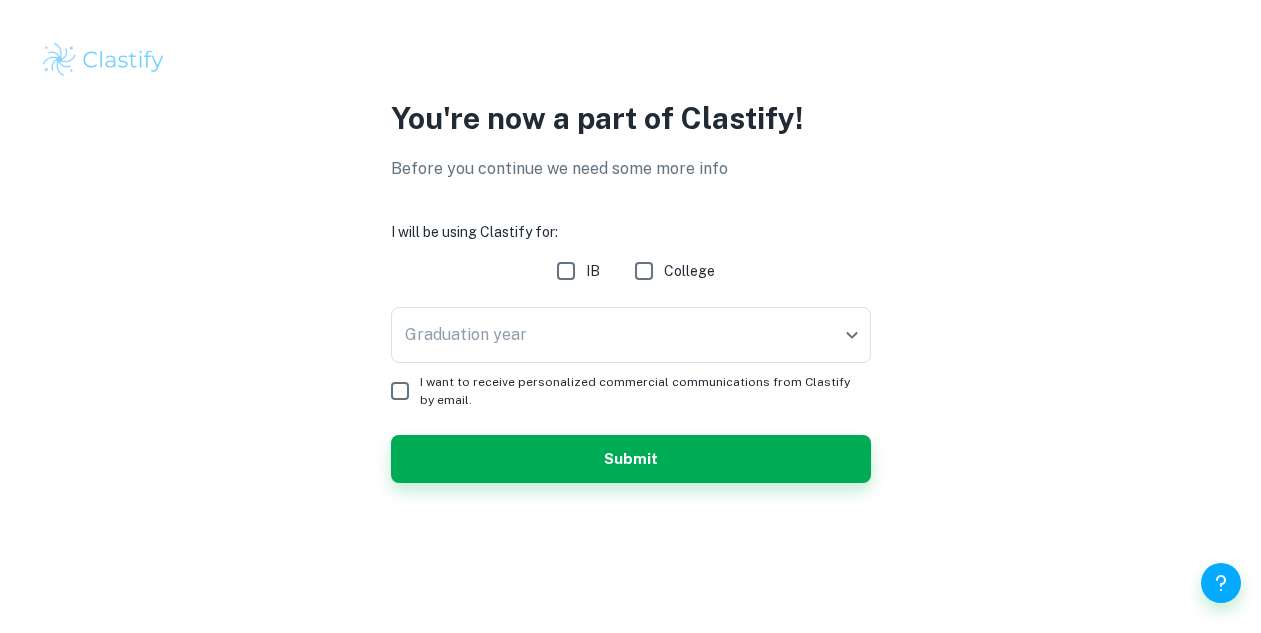 scroll, scrollTop: 0, scrollLeft: 0, axis: both 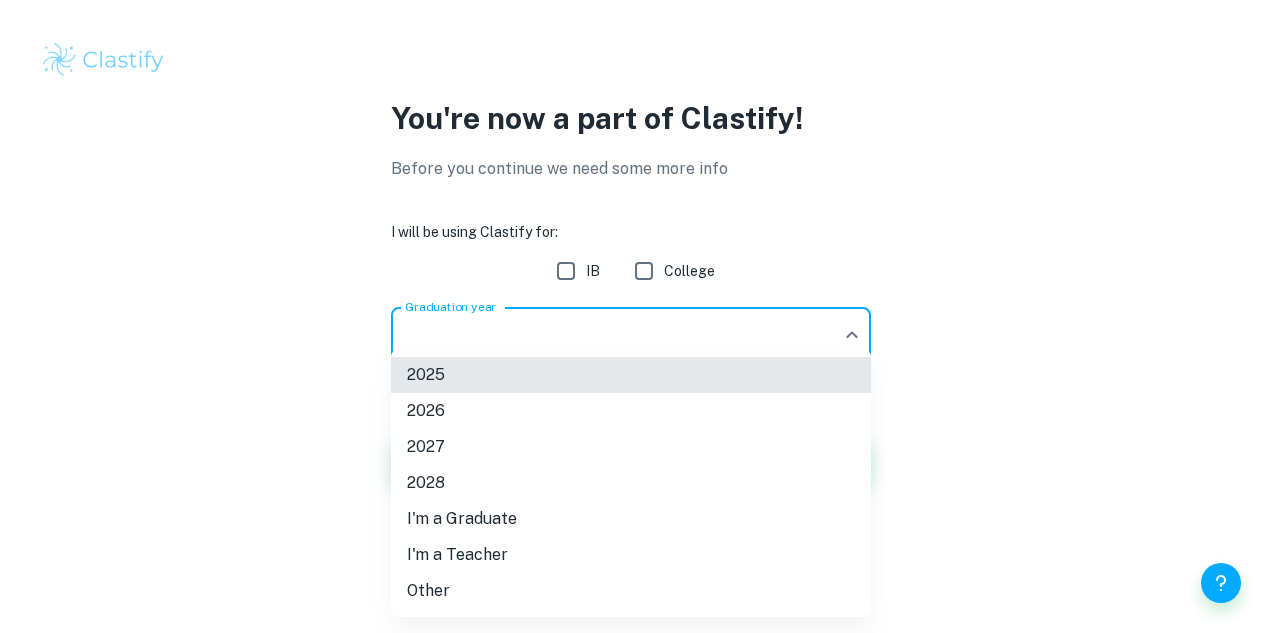 click on "You're now a part of Clastify! Before you continue we need some more info I will be using Clastify for: IB College Graduation year ​ Graduation year I want to receive personalized commercial communications from Clastify by email. Submit /profile/additional-info?programs=undefined [YEAR] [YEAR] [YEAR] [YEAR] I'm a Graduate I'm a Teacher Other" at bounding box center [630, 316] 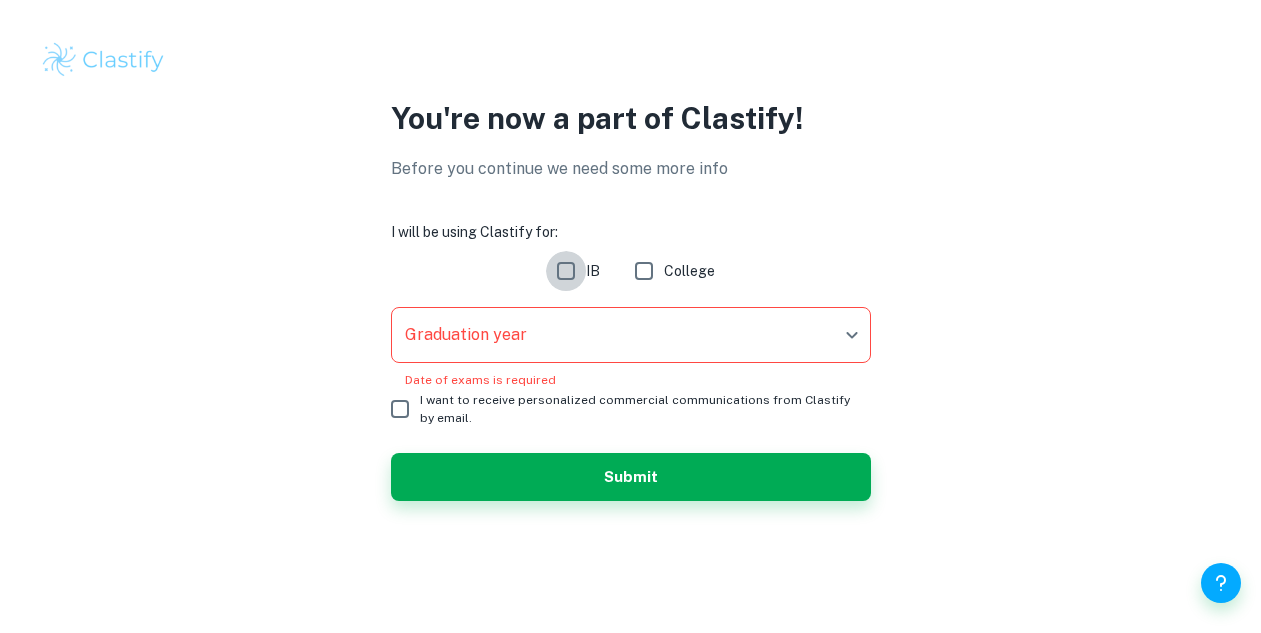 click on "IB" at bounding box center [566, 271] 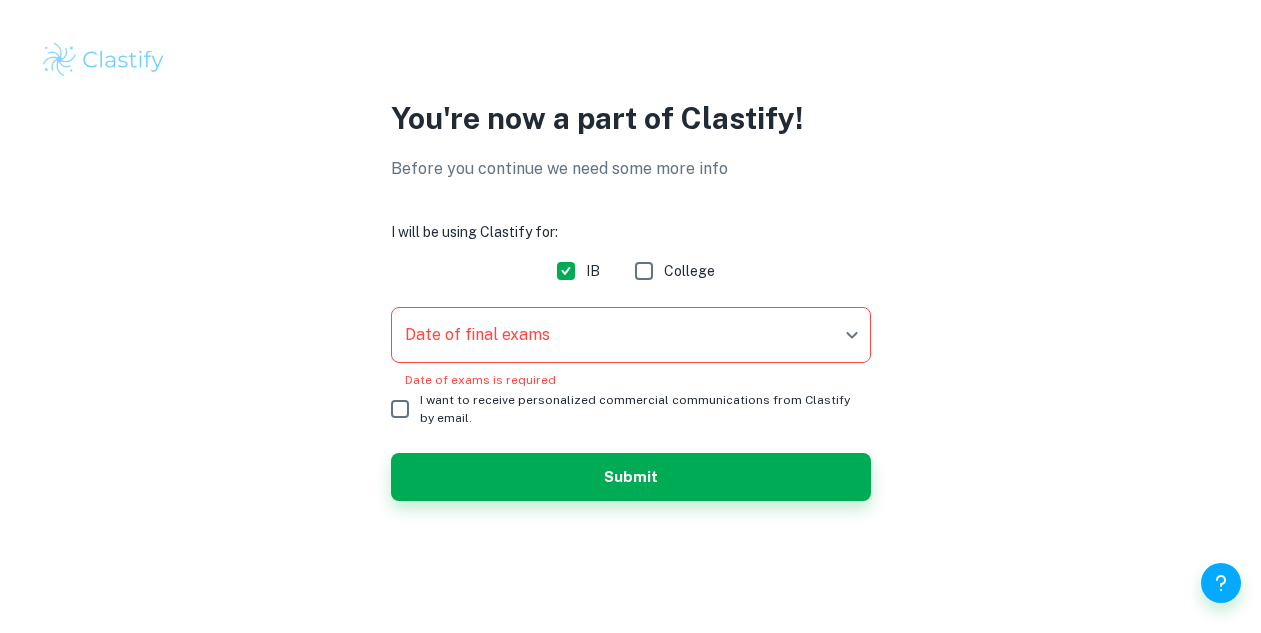 click on "We value your privacy We use cookies to enhance your browsing experience, serve personalised ads or content, and analyse our traffic. By clicking "Accept All", you consent to our use of cookies.   Cookie Policy Customise   Reject All   Accept All   Customise Consent Preferences   We use cookies to help you navigate efficiently and perform certain functions. You will find detailed information about all cookies under each consent category below. The cookies that are categorised as "Necessary" are stored on your browser as they are essential for enabling the basic functionalities of the site. ...  Show more For more information on how Google's third-party cookies operate and handle your data, see:   Google Privacy Policy Necessary Always Active Necessary cookies are required to enable the basic features of this site, such as providing secure log-in or adjusting your consent preferences. These cookies do not store any personally identifiable data. Functional Analytics Performance Advertisement Uncategorised" at bounding box center (630, 316) 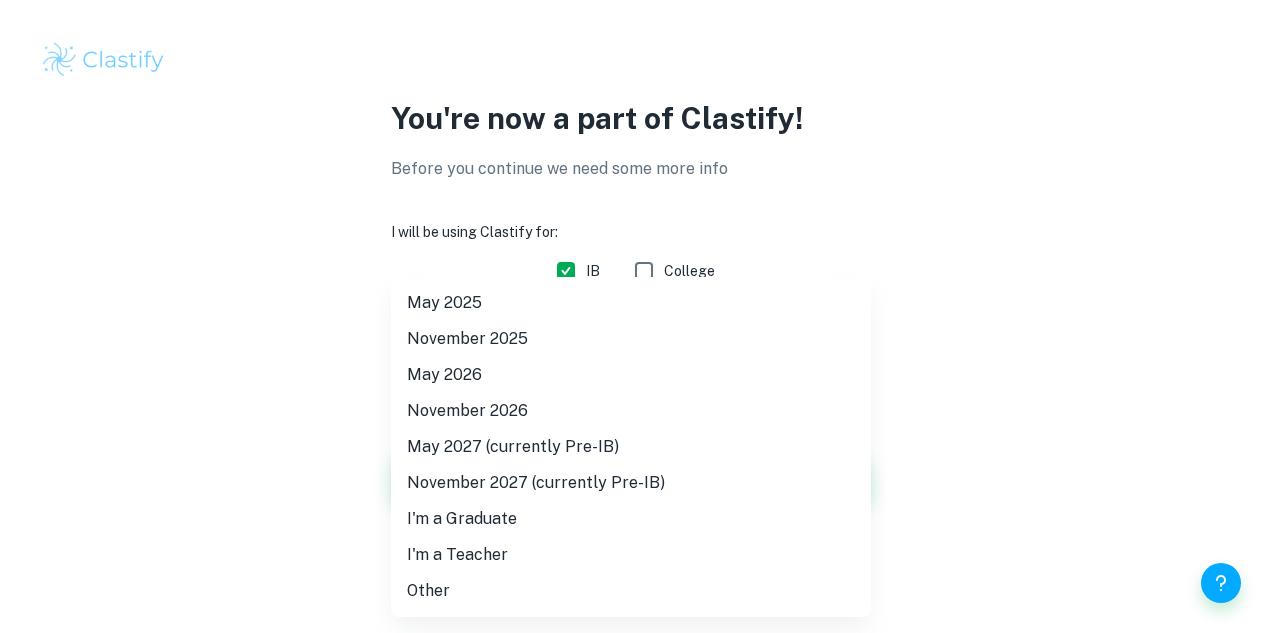 click on "November 2025" at bounding box center (631, 339) 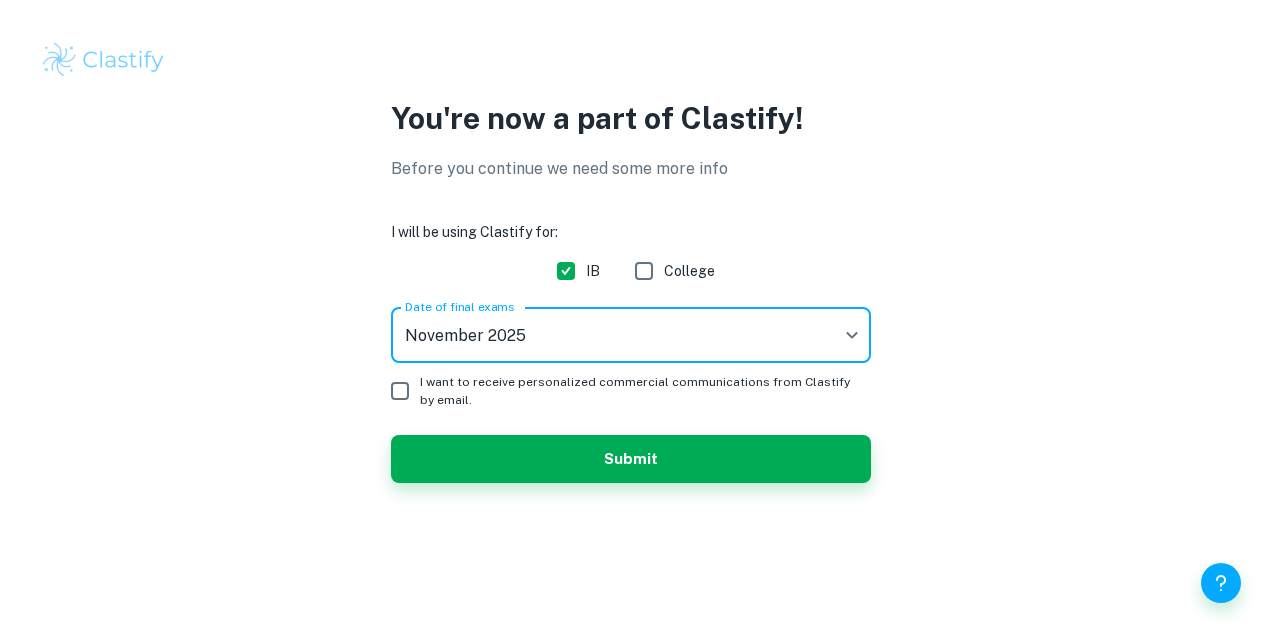 click on "I want to receive personalized commercial communications from Clastify by email." at bounding box center (400, 391) 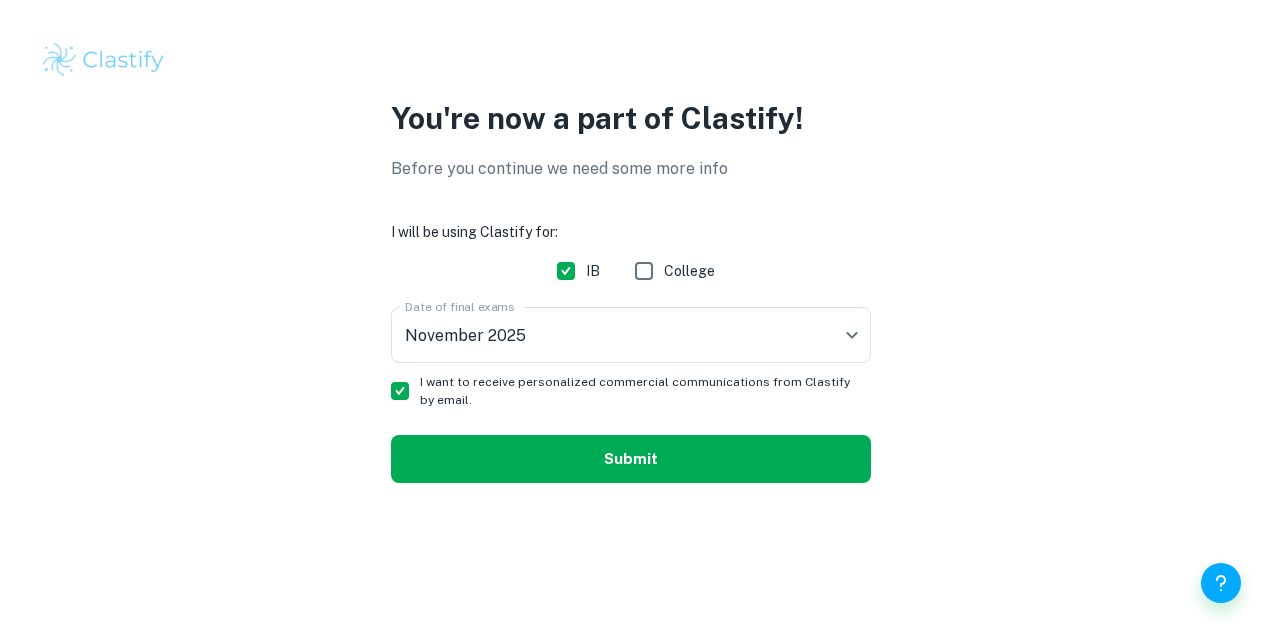 click on "Submit" at bounding box center (631, 459) 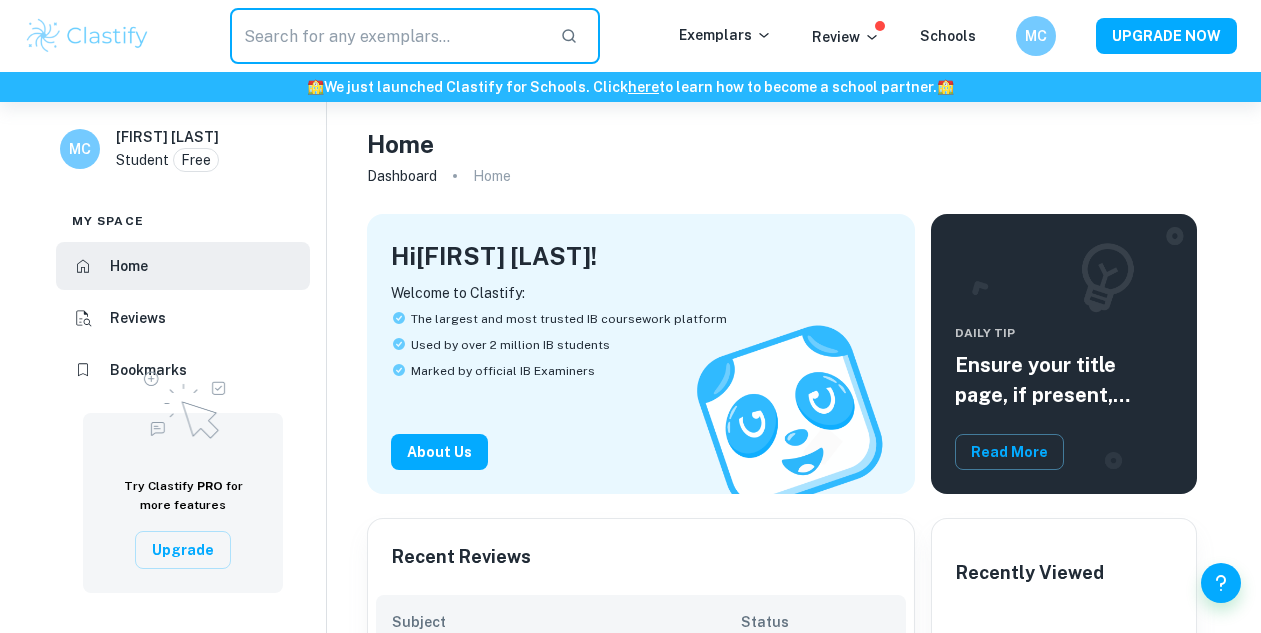 click at bounding box center (387, 36) 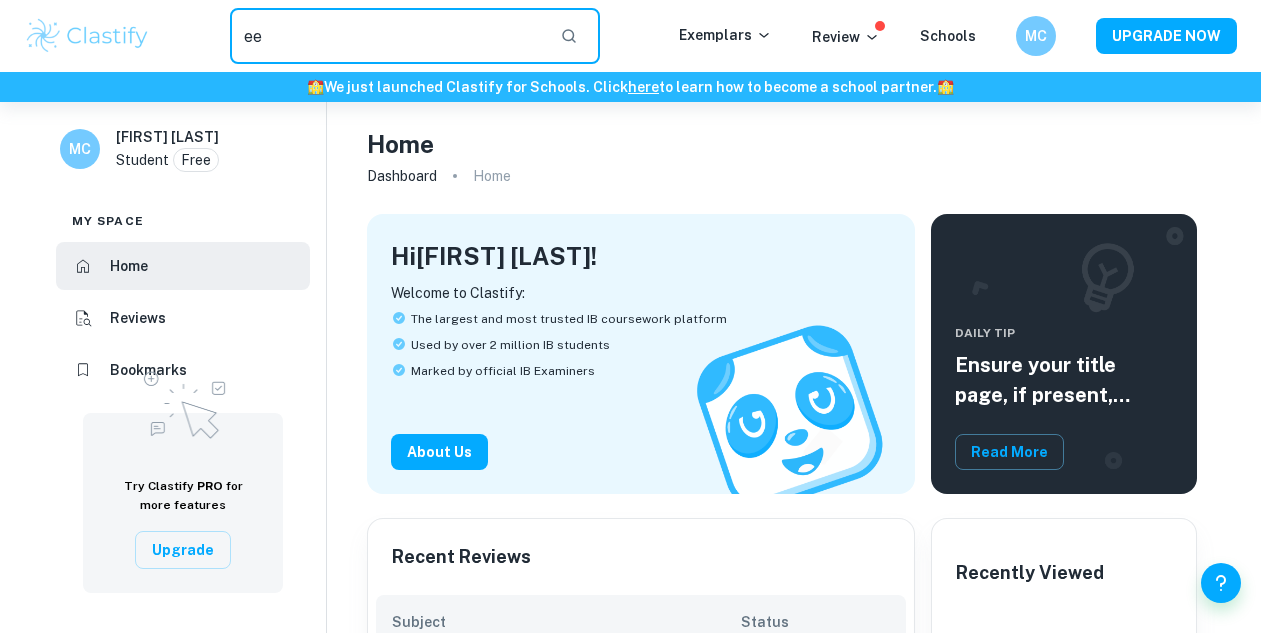 type on "ee" 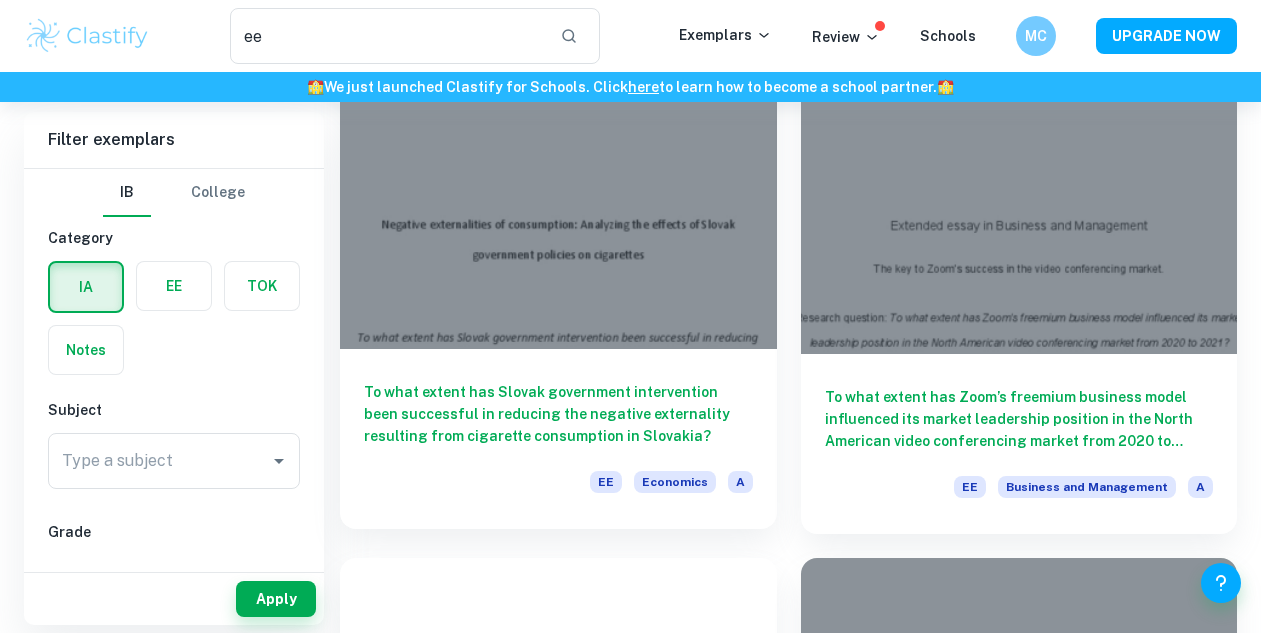 scroll, scrollTop: 0, scrollLeft: 0, axis: both 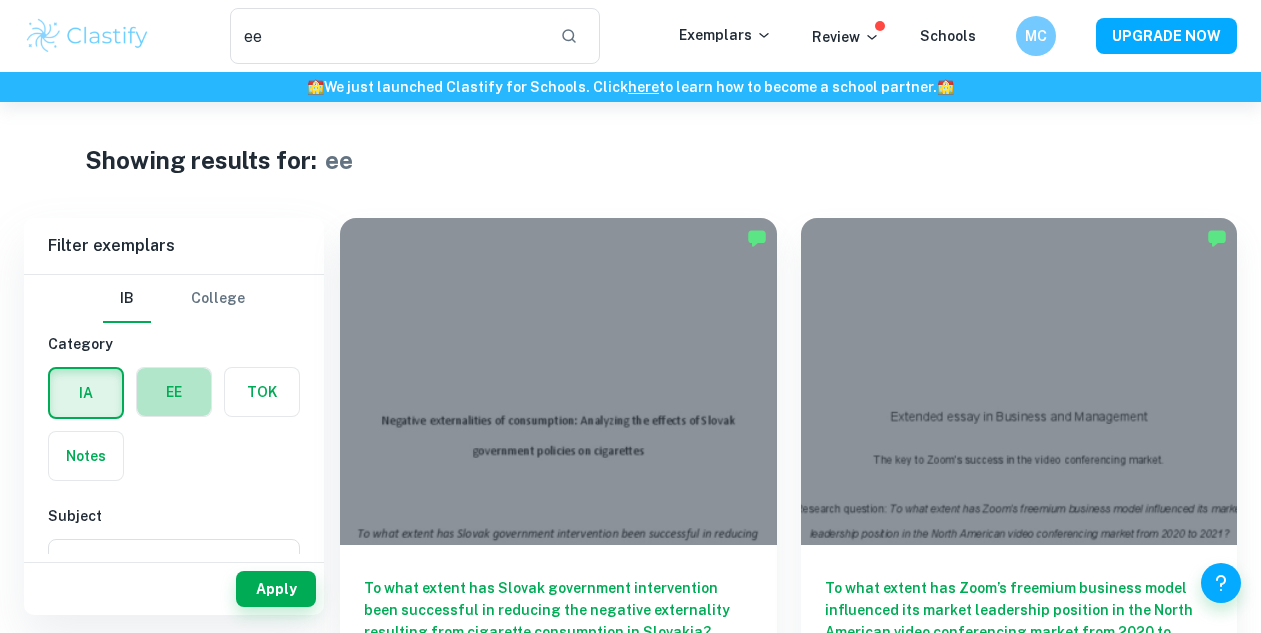 click at bounding box center (174, 392) 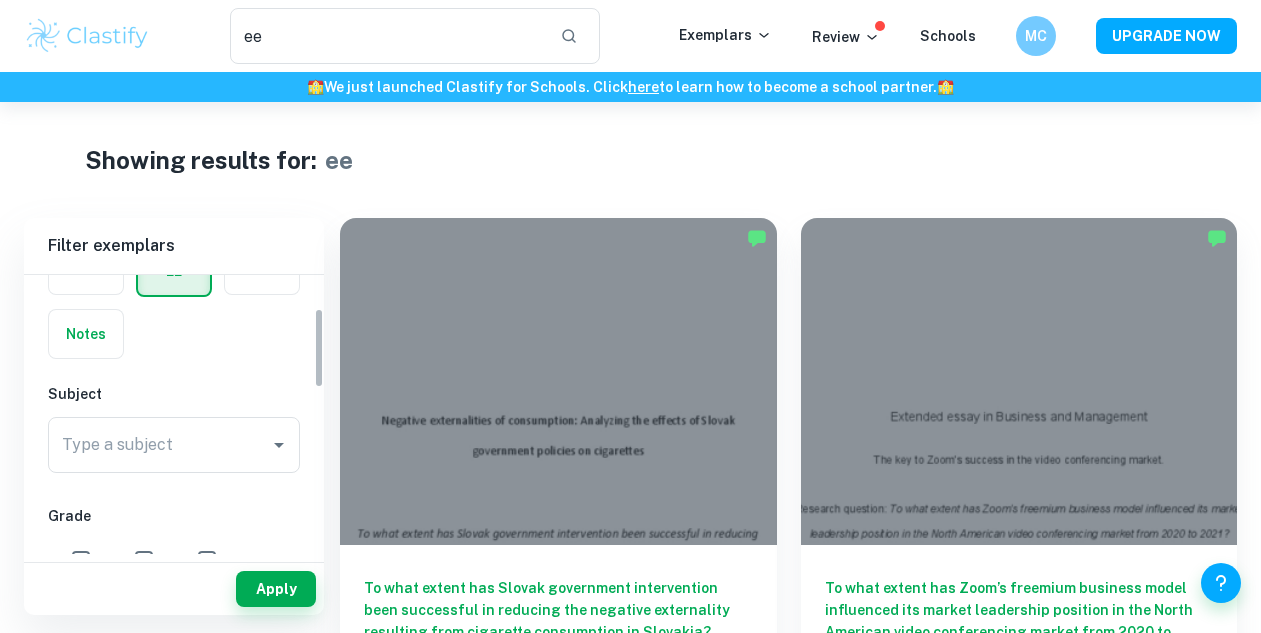 scroll, scrollTop: 134, scrollLeft: 0, axis: vertical 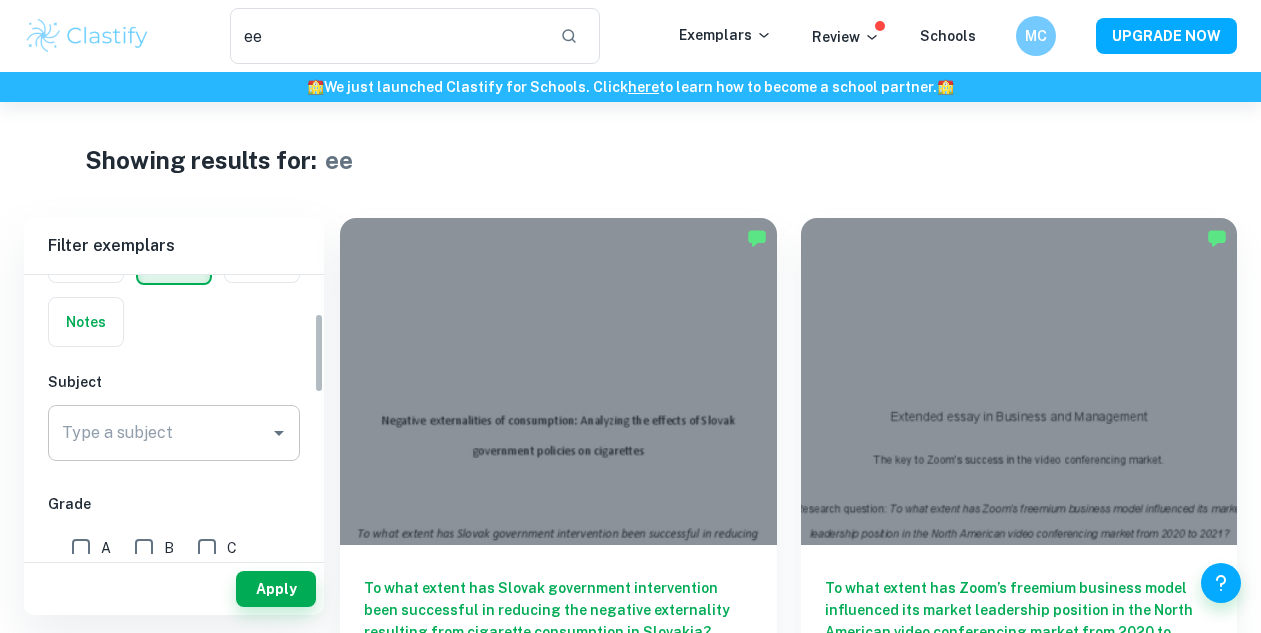 click on "Type a subject" at bounding box center [174, 433] 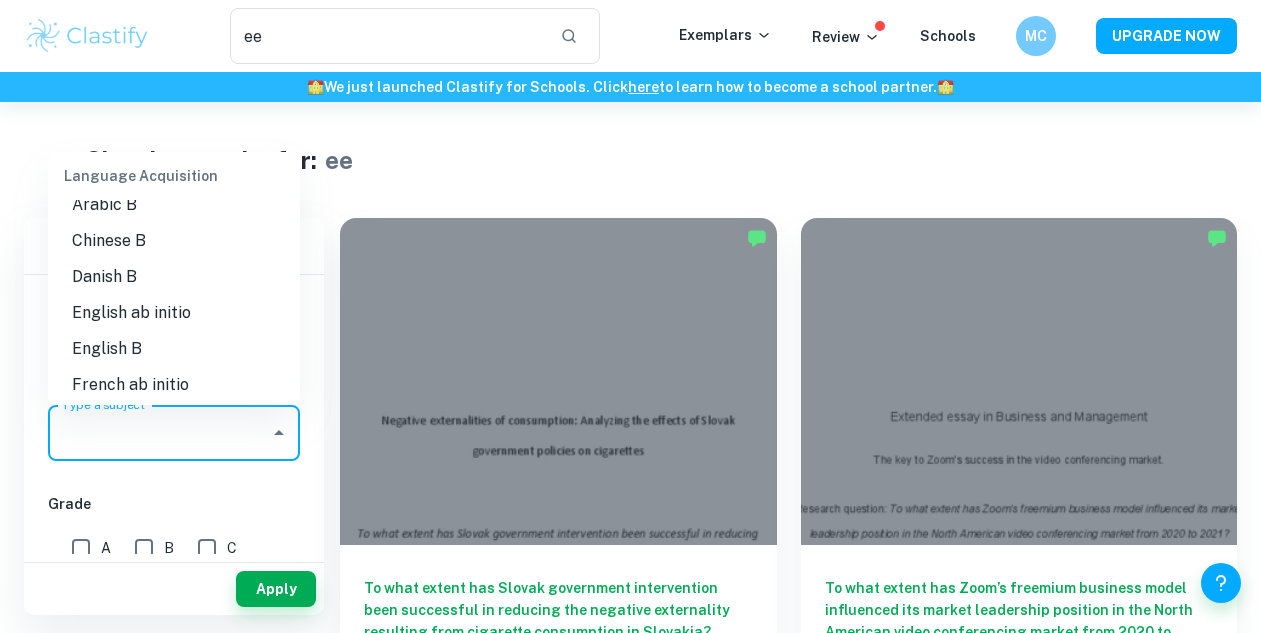 scroll, scrollTop: 1063, scrollLeft: 0, axis: vertical 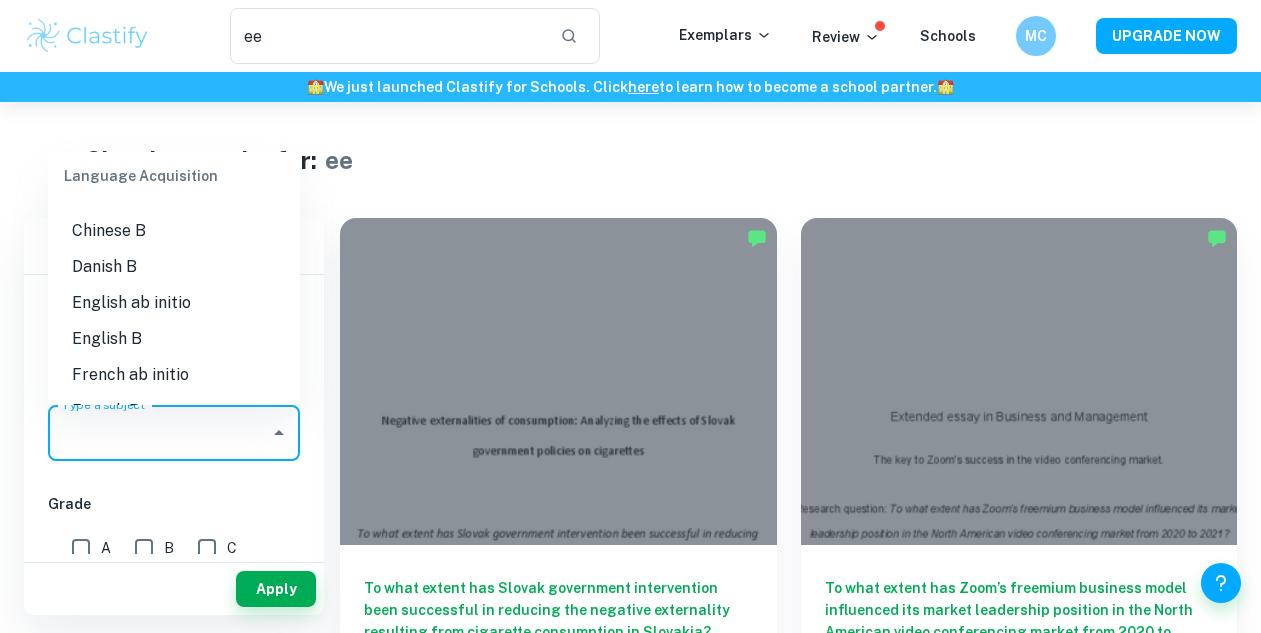 click on "English B" at bounding box center (174, 339) 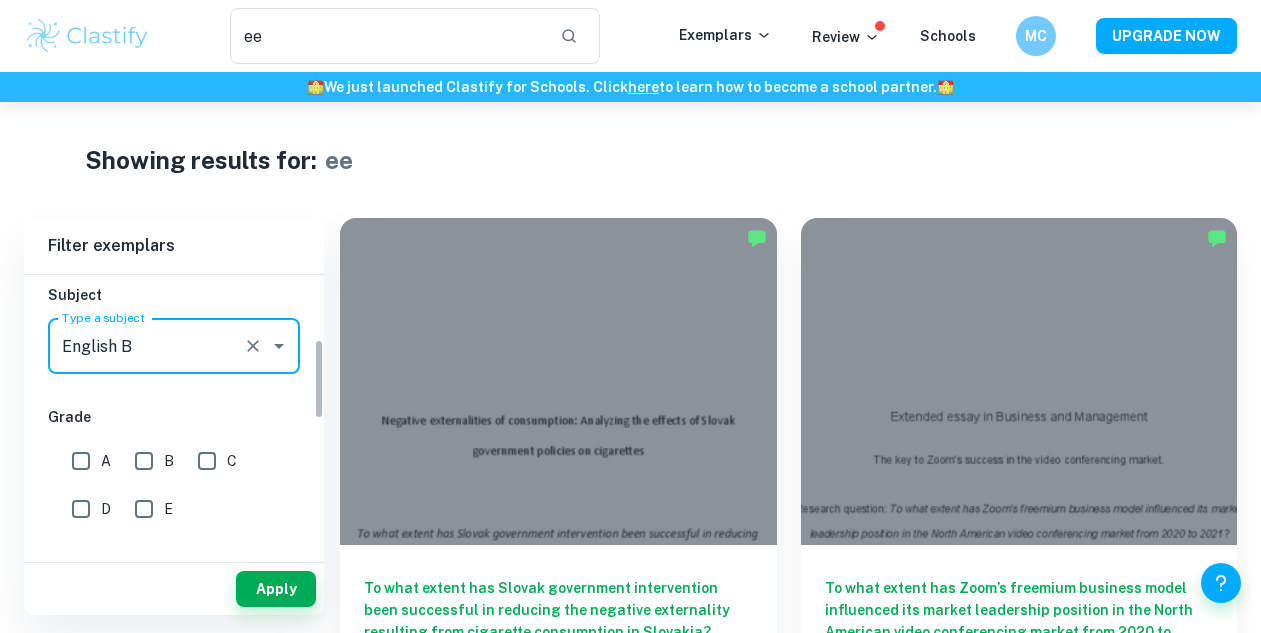 scroll, scrollTop: 224, scrollLeft: 0, axis: vertical 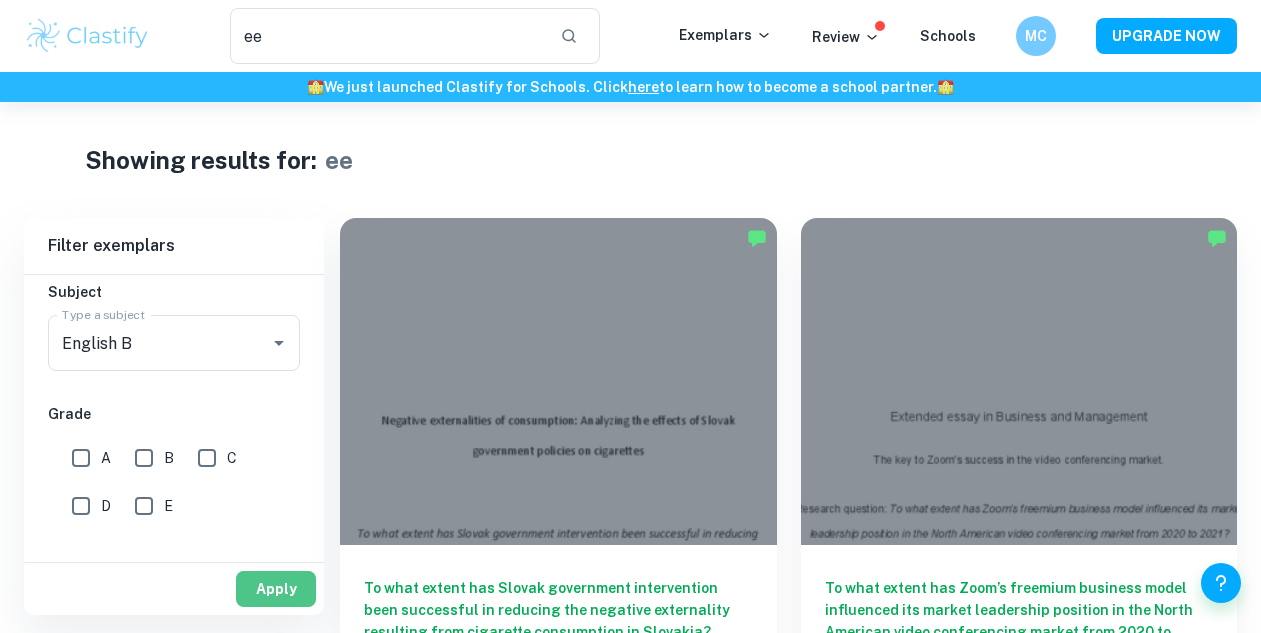 click on "Apply" at bounding box center (276, 589) 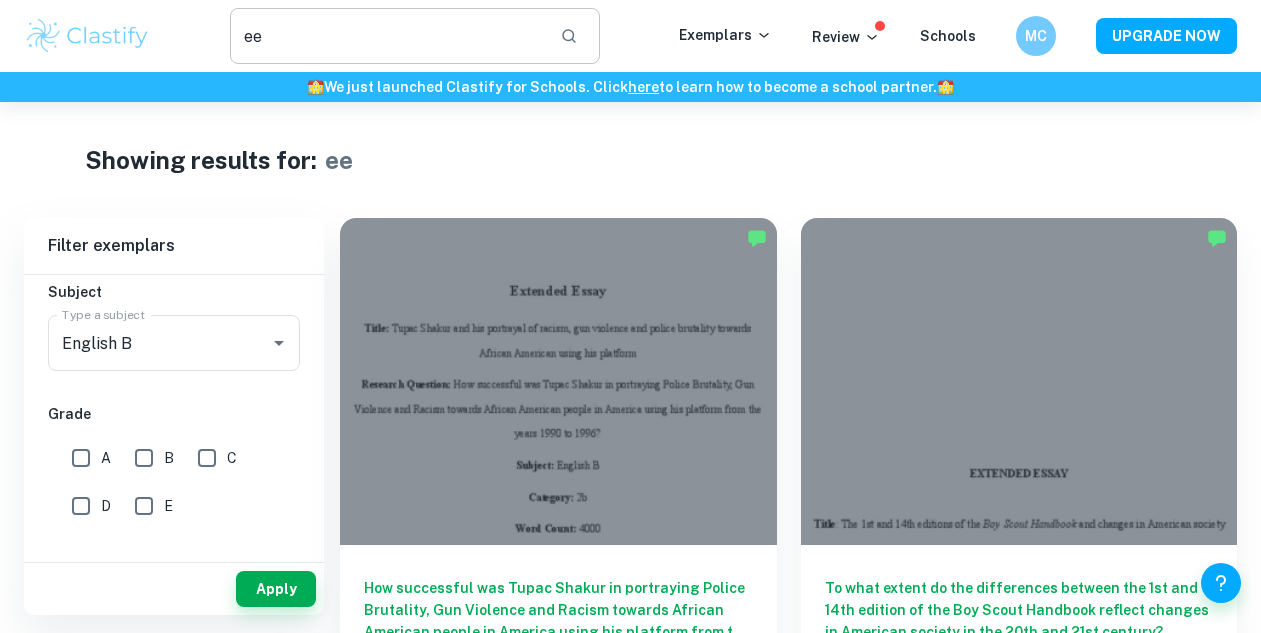 click on "ee" at bounding box center (387, 36) 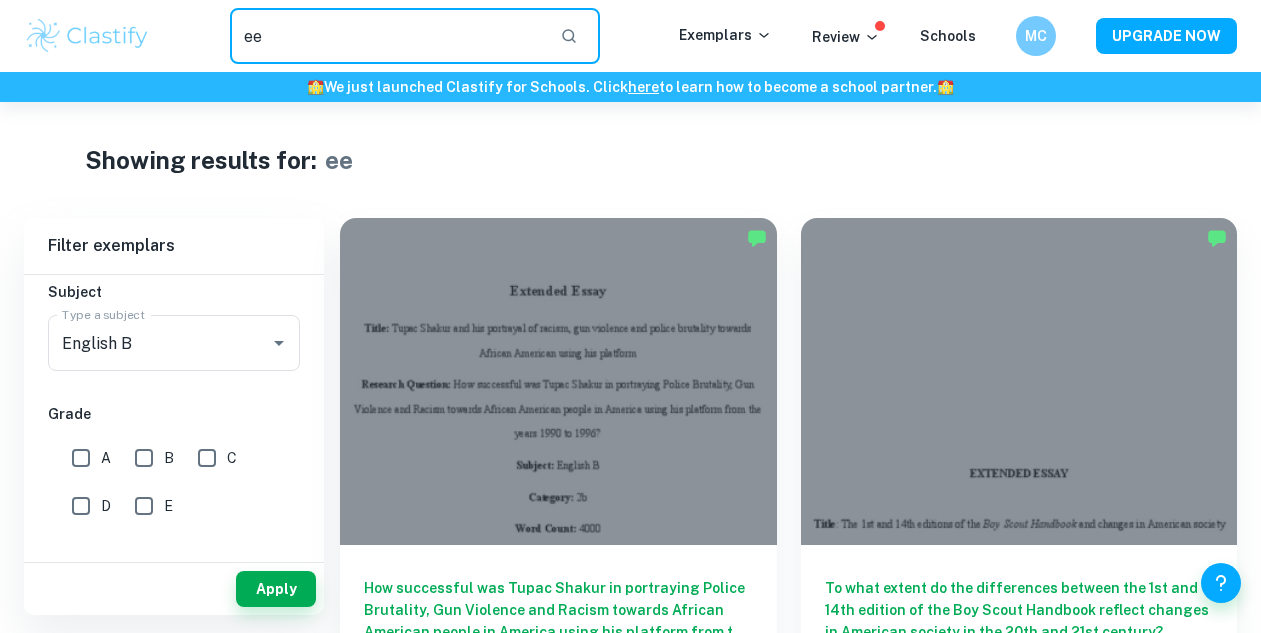 type on "e" 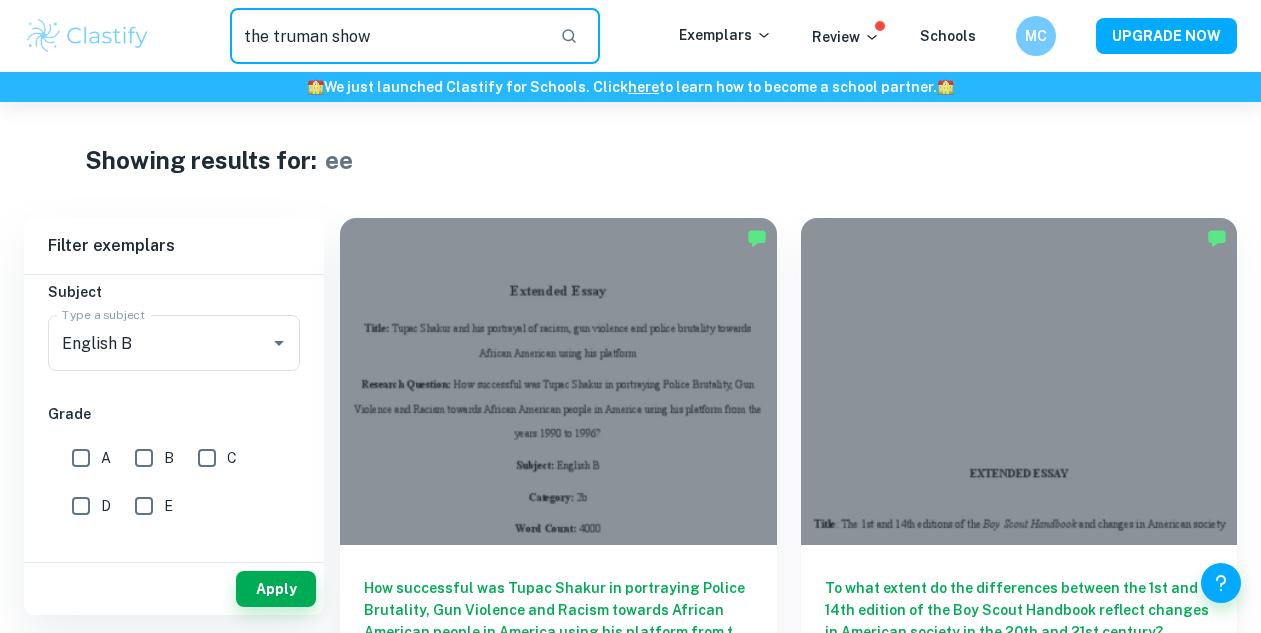 type on "the truman show" 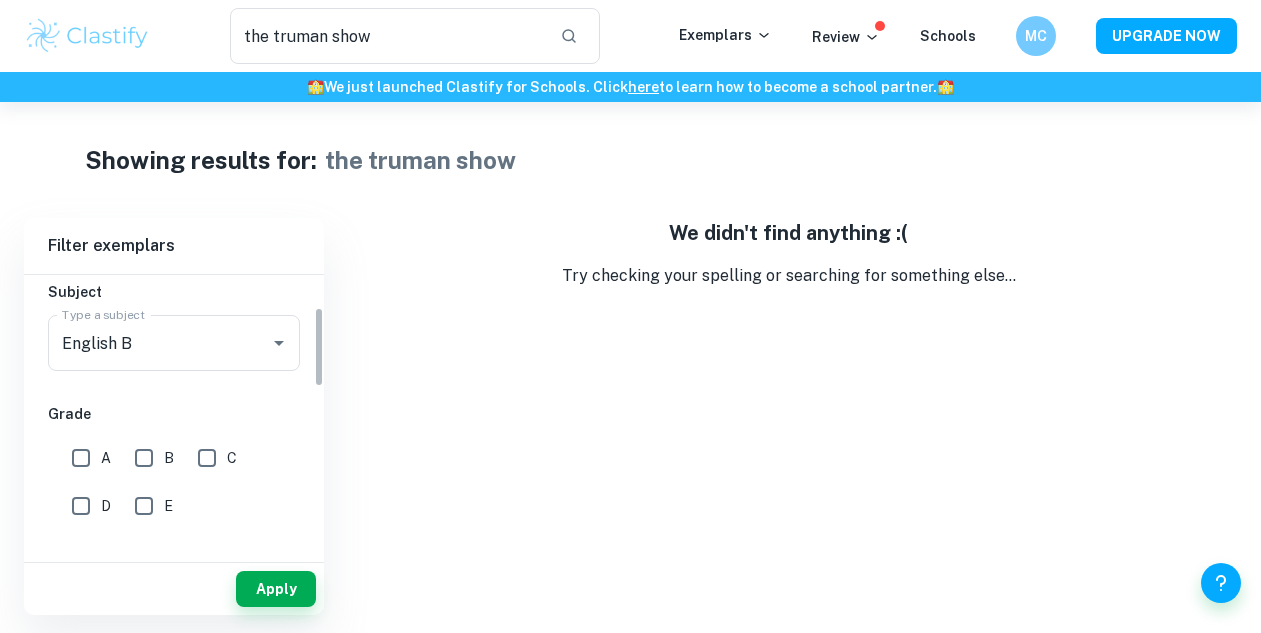 scroll, scrollTop: 0, scrollLeft: 0, axis: both 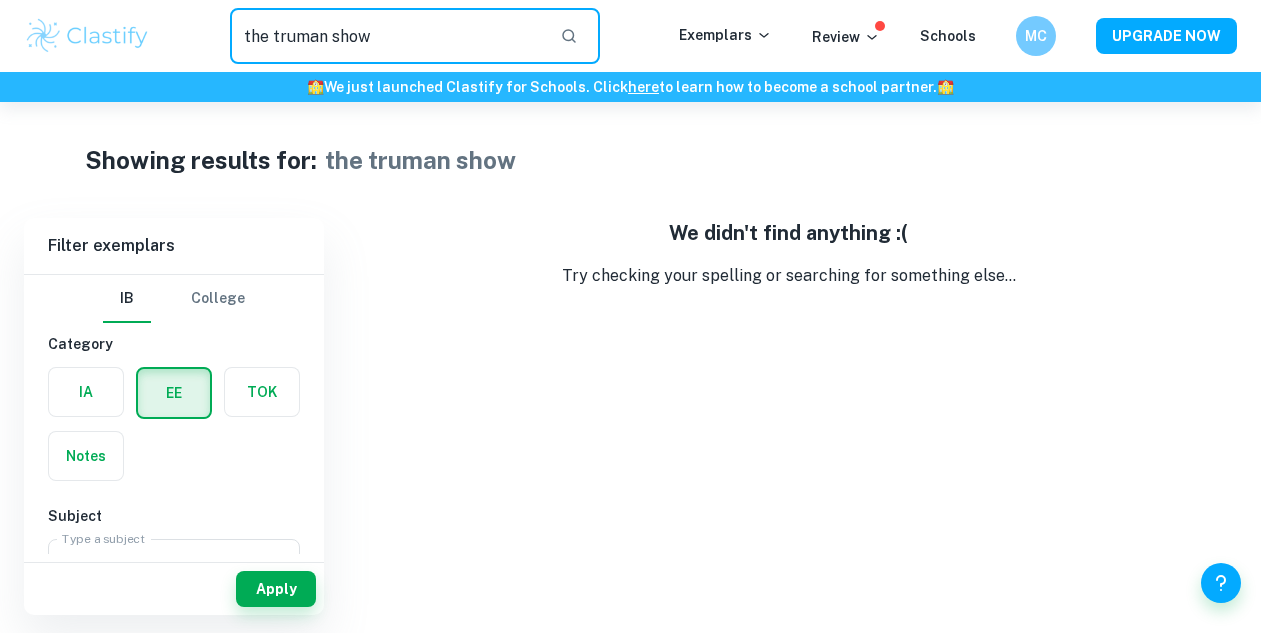 drag, startPoint x: 459, startPoint y: 20, endPoint x: 333, endPoint y: 35, distance: 126.88972 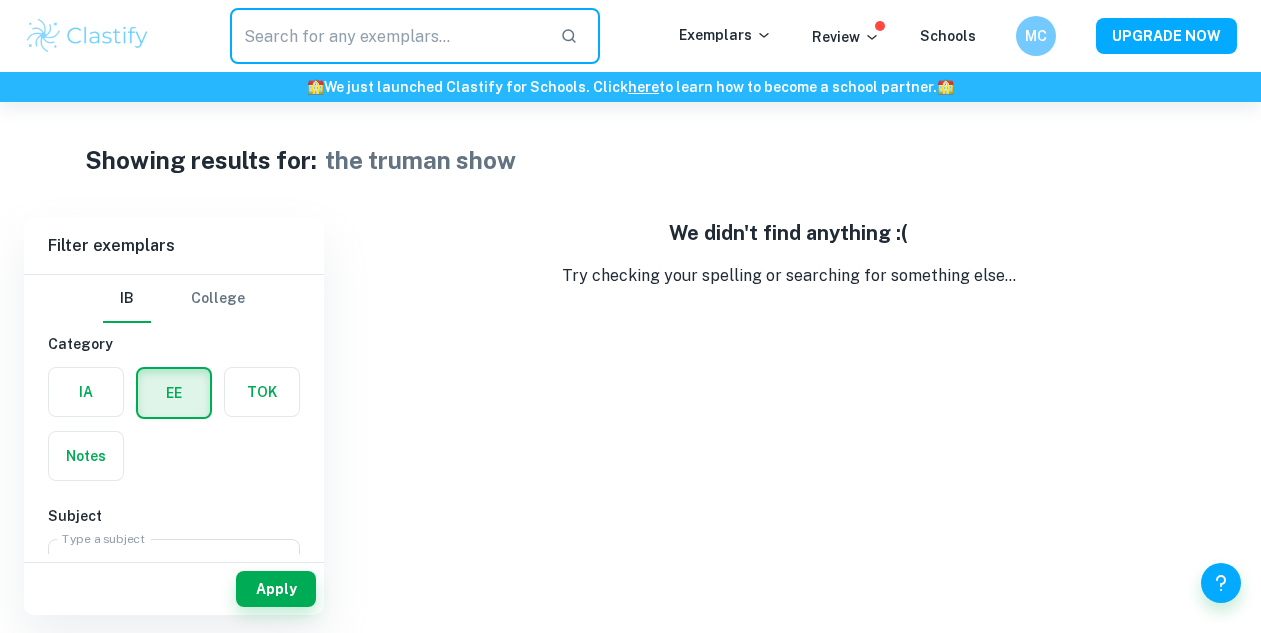 type 